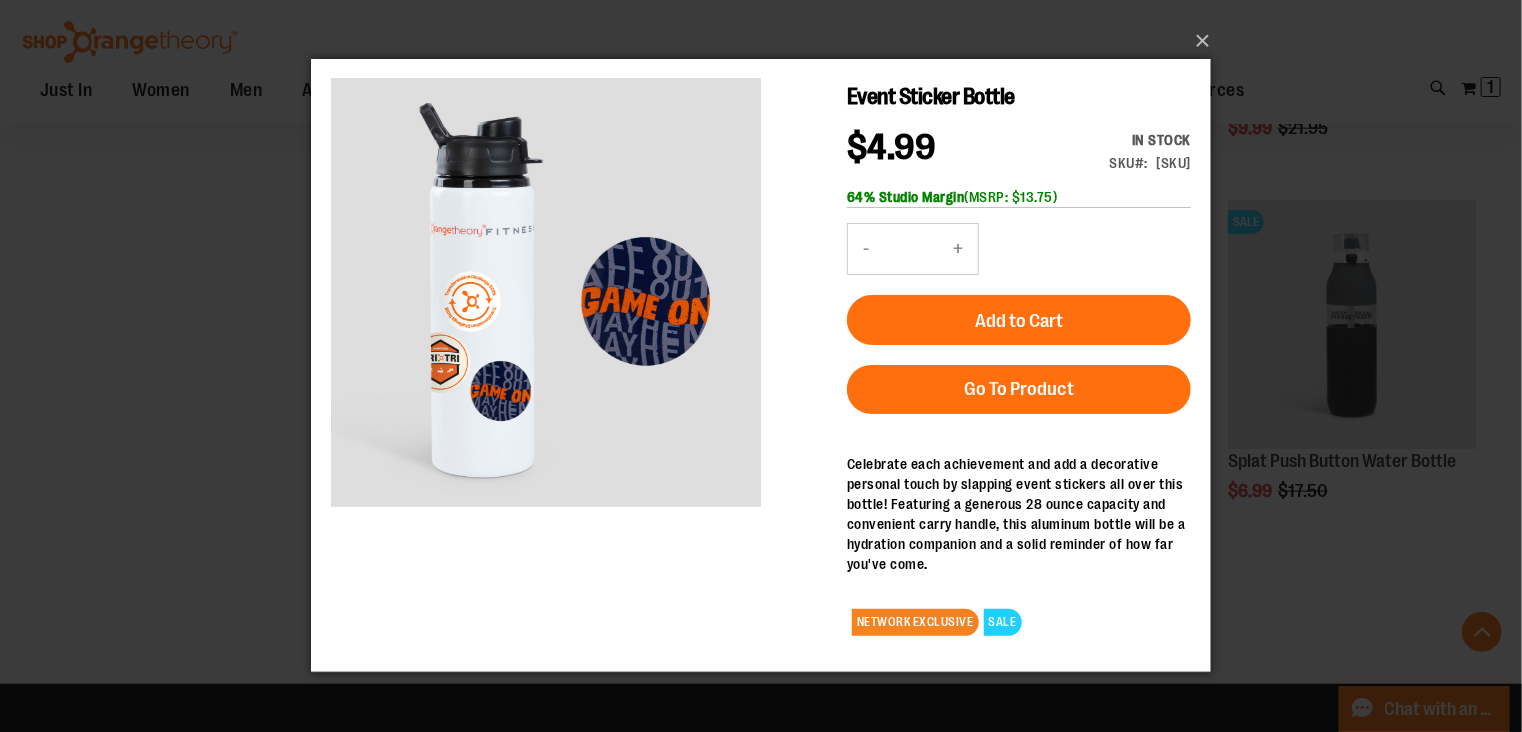 scroll, scrollTop: 0, scrollLeft: 0, axis: both 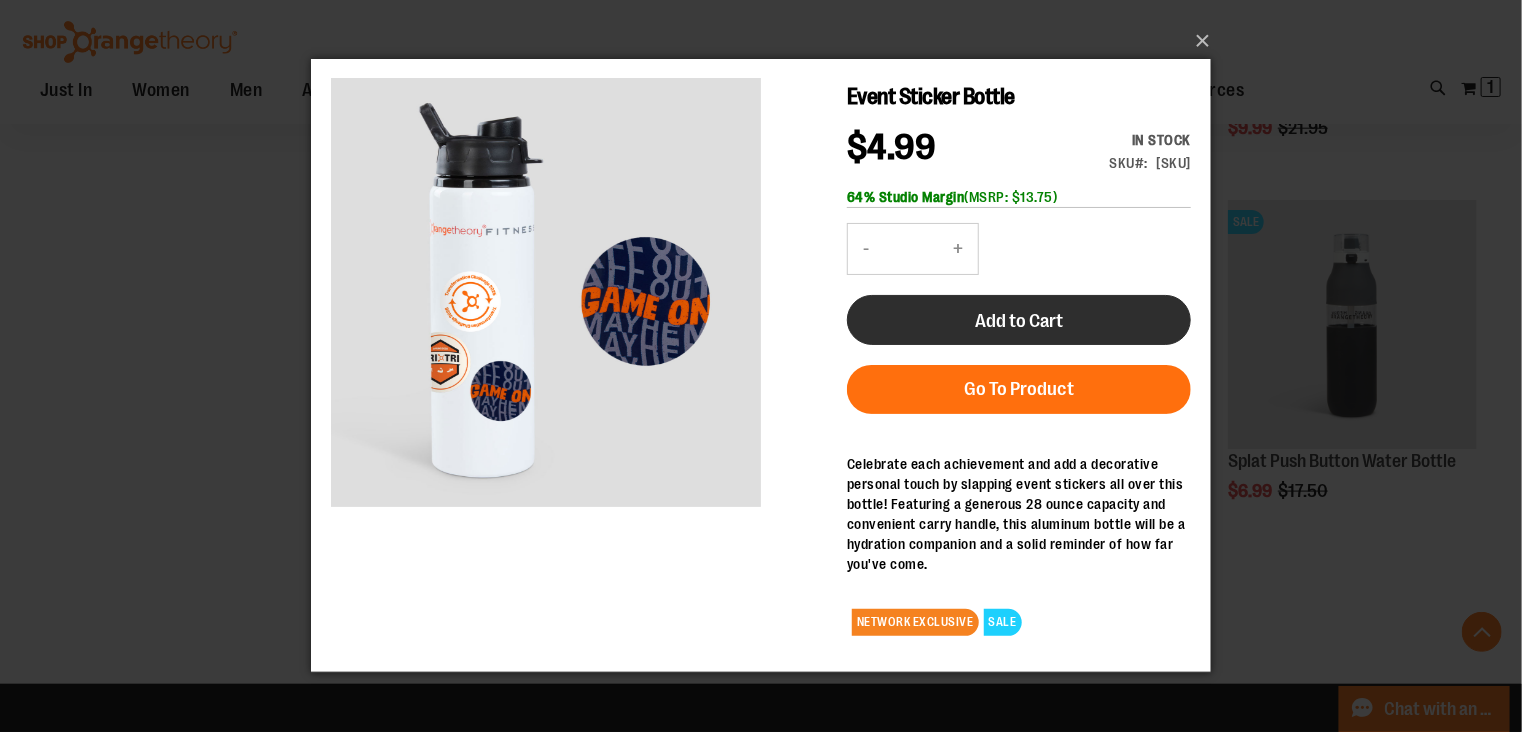 click on "Add to Cart" at bounding box center (1018, 321) 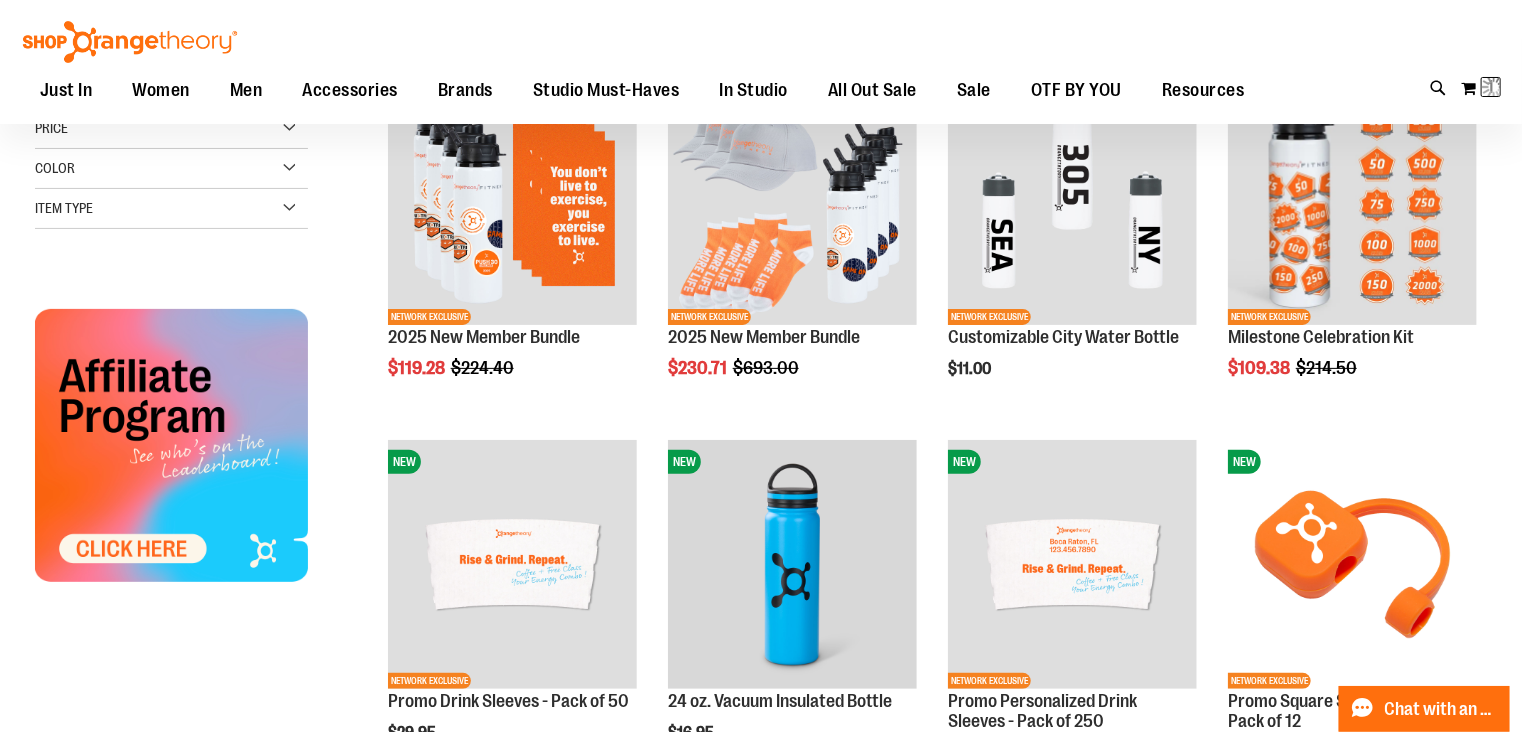 scroll, scrollTop: 26, scrollLeft: 0, axis: vertical 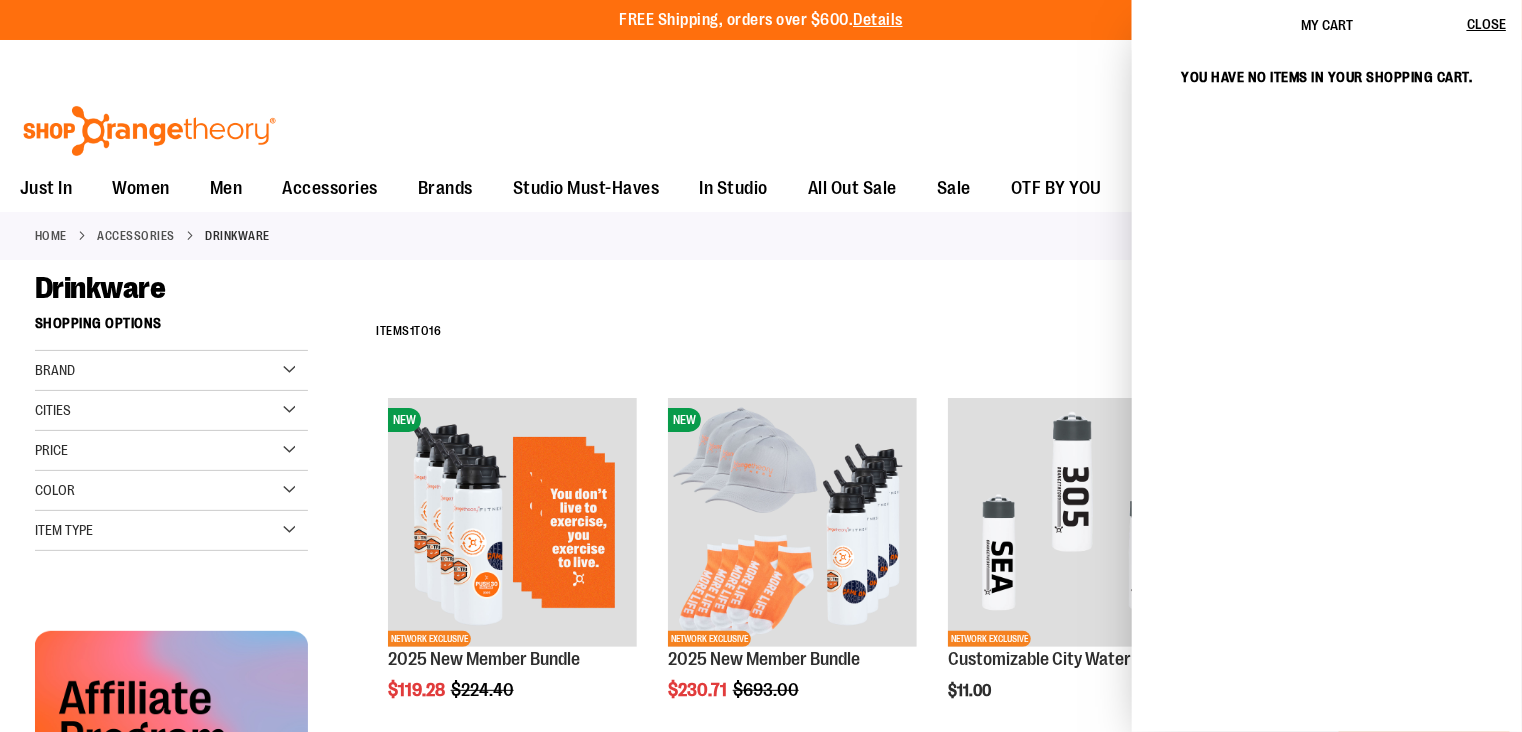 click on "**********" at bounding box center [761, 62] 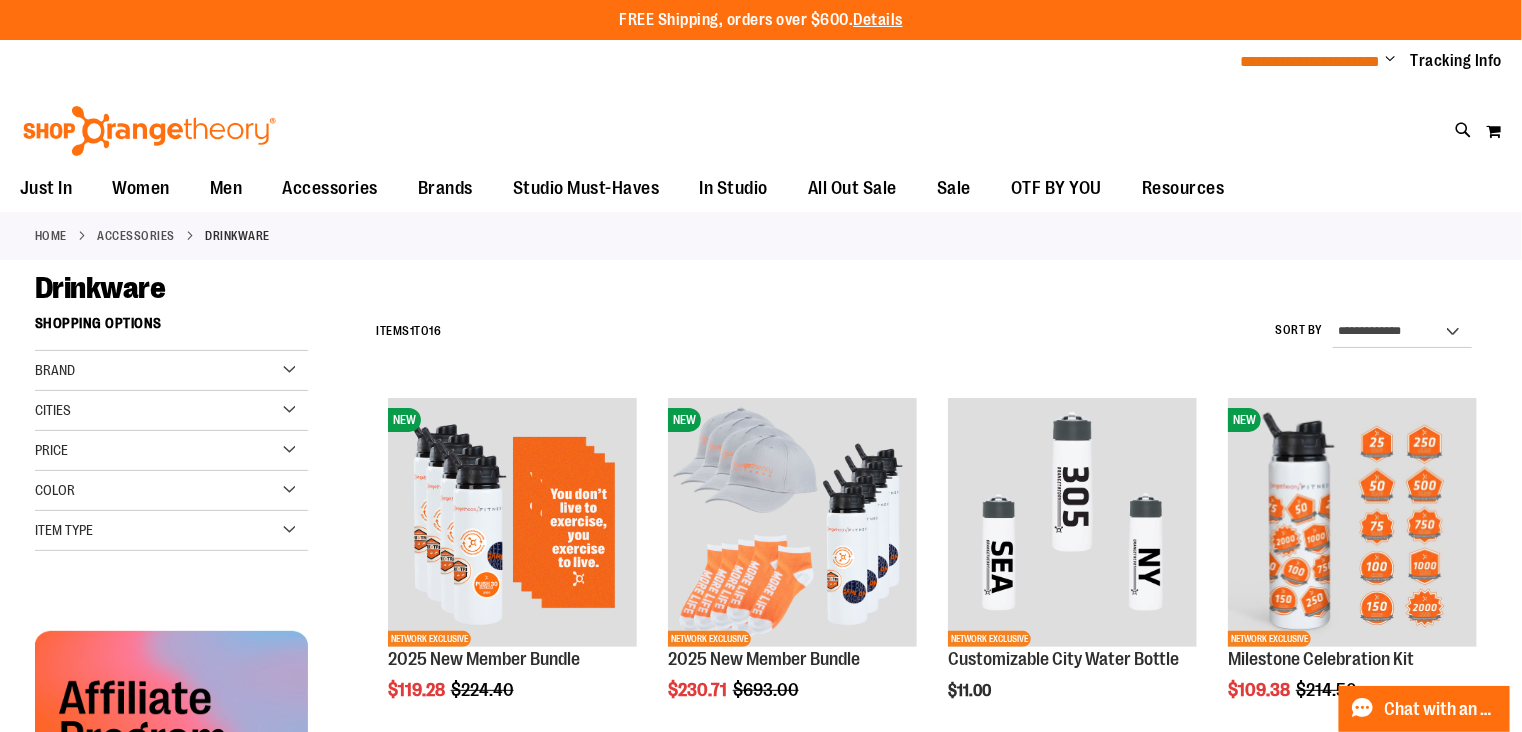 click on "**********" at bounding box center (1311, 61) 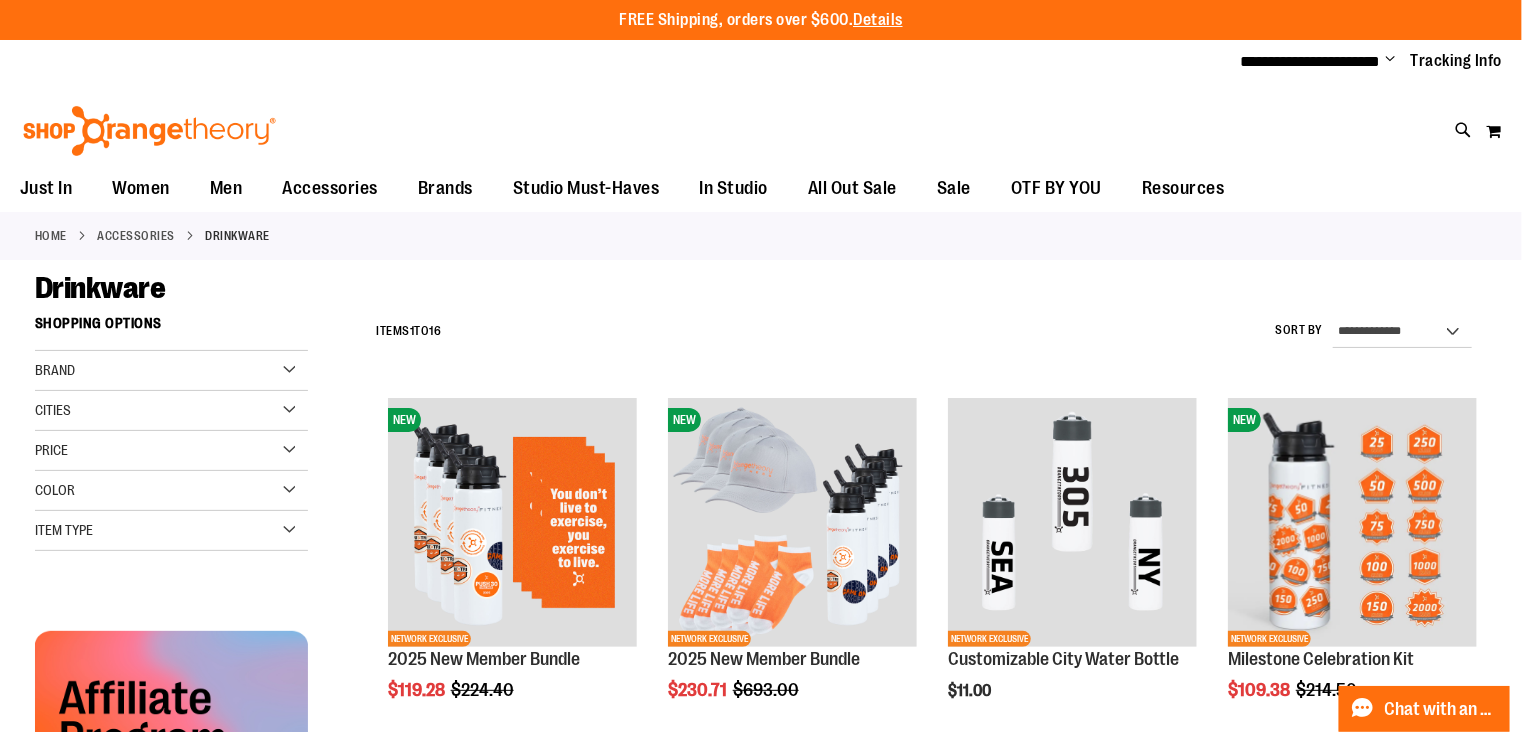 click on "Change" at bounding box center (1391, 60) 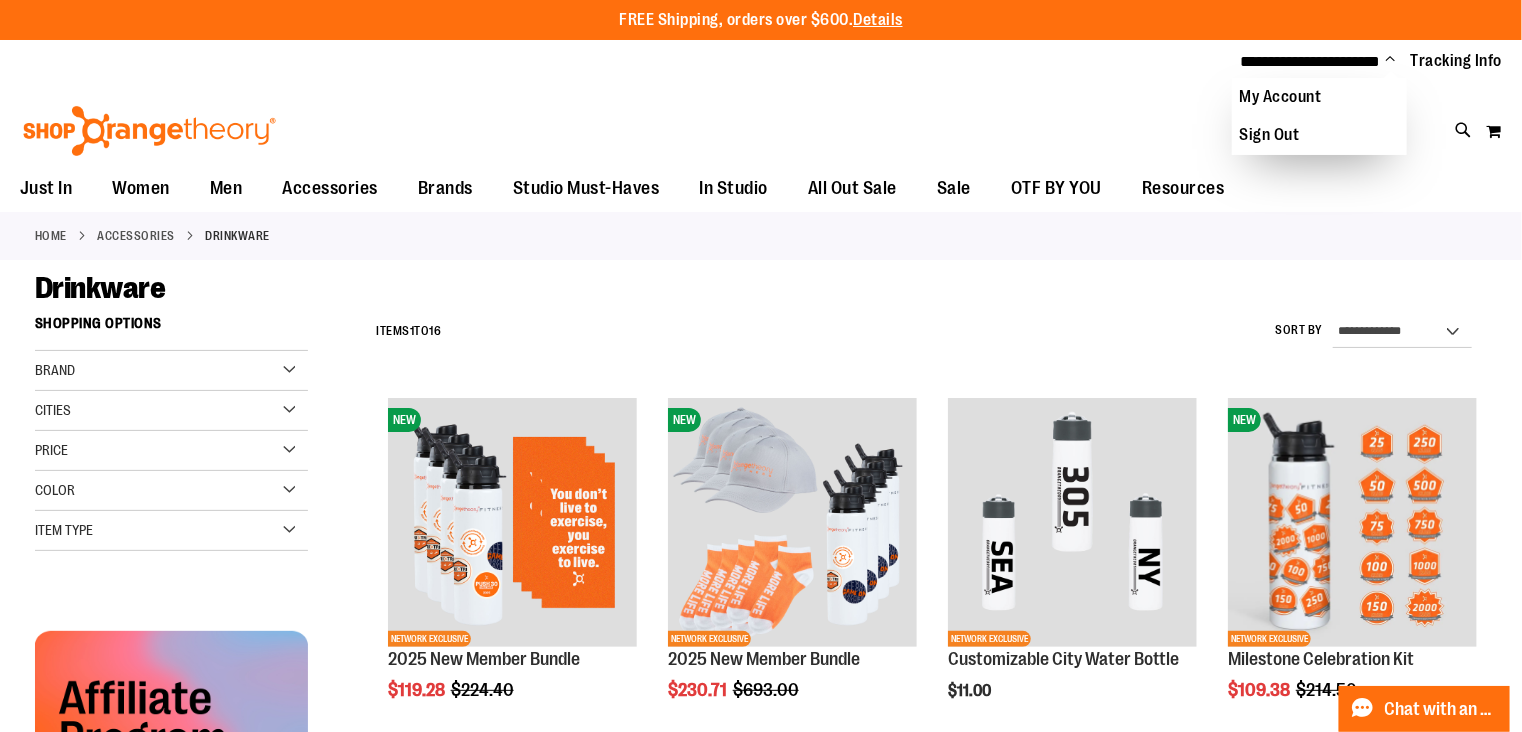 click on "Toggle Nav
Search
Popular Suggestions
Advanced Search" at bounding box center (761, 125) 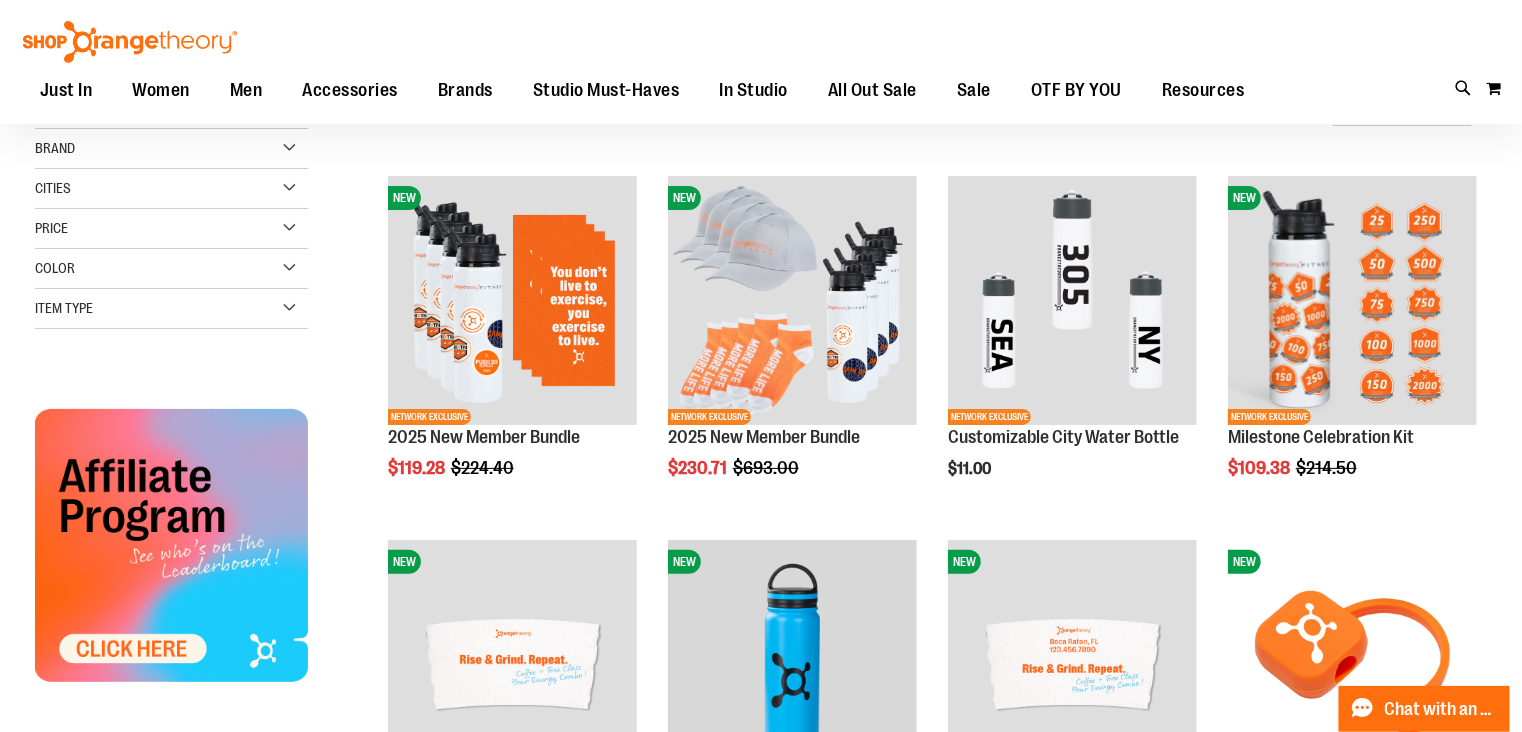 scroll, scrollTop: 0, scrollLeft: 0, axis: both 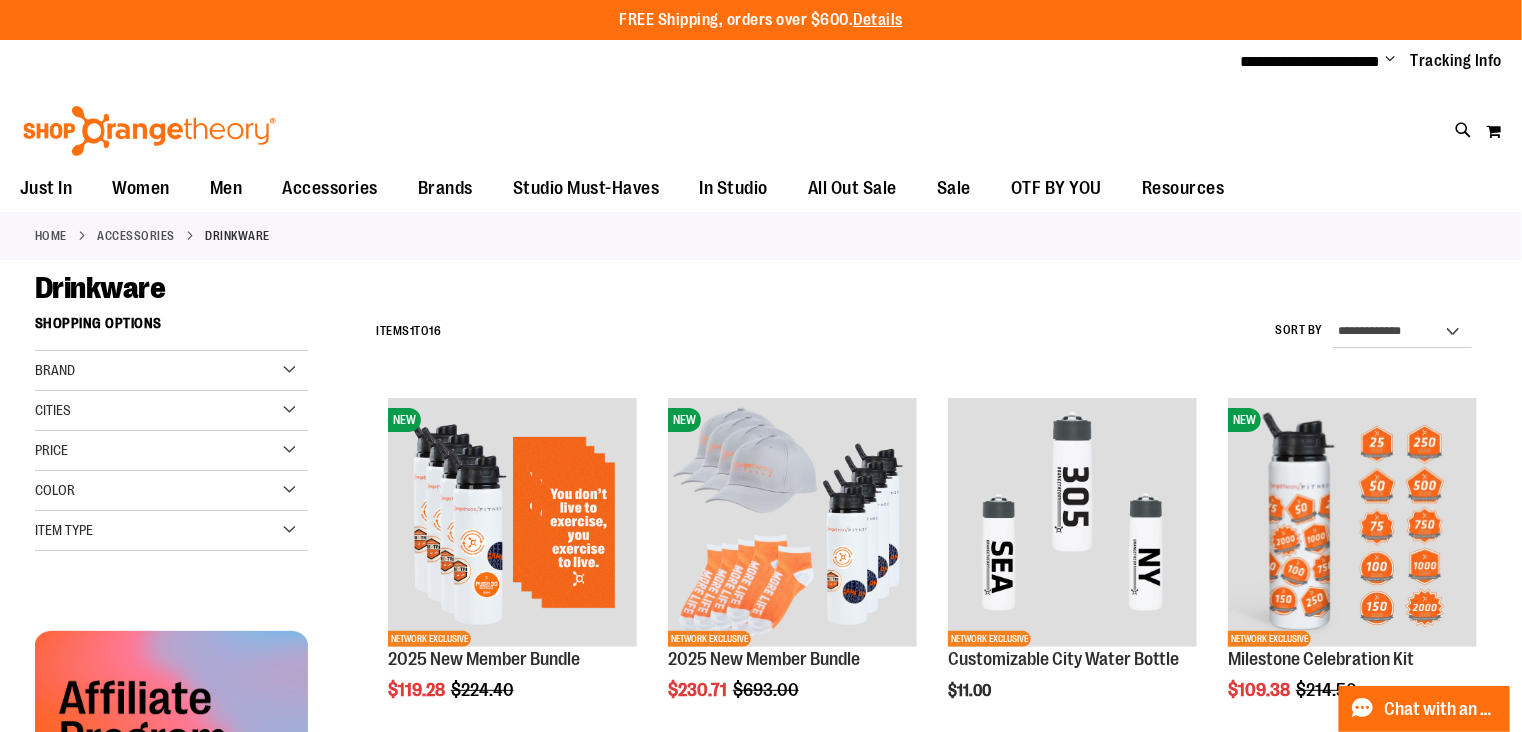 click on "Change" at bounding box center [1391, 60] 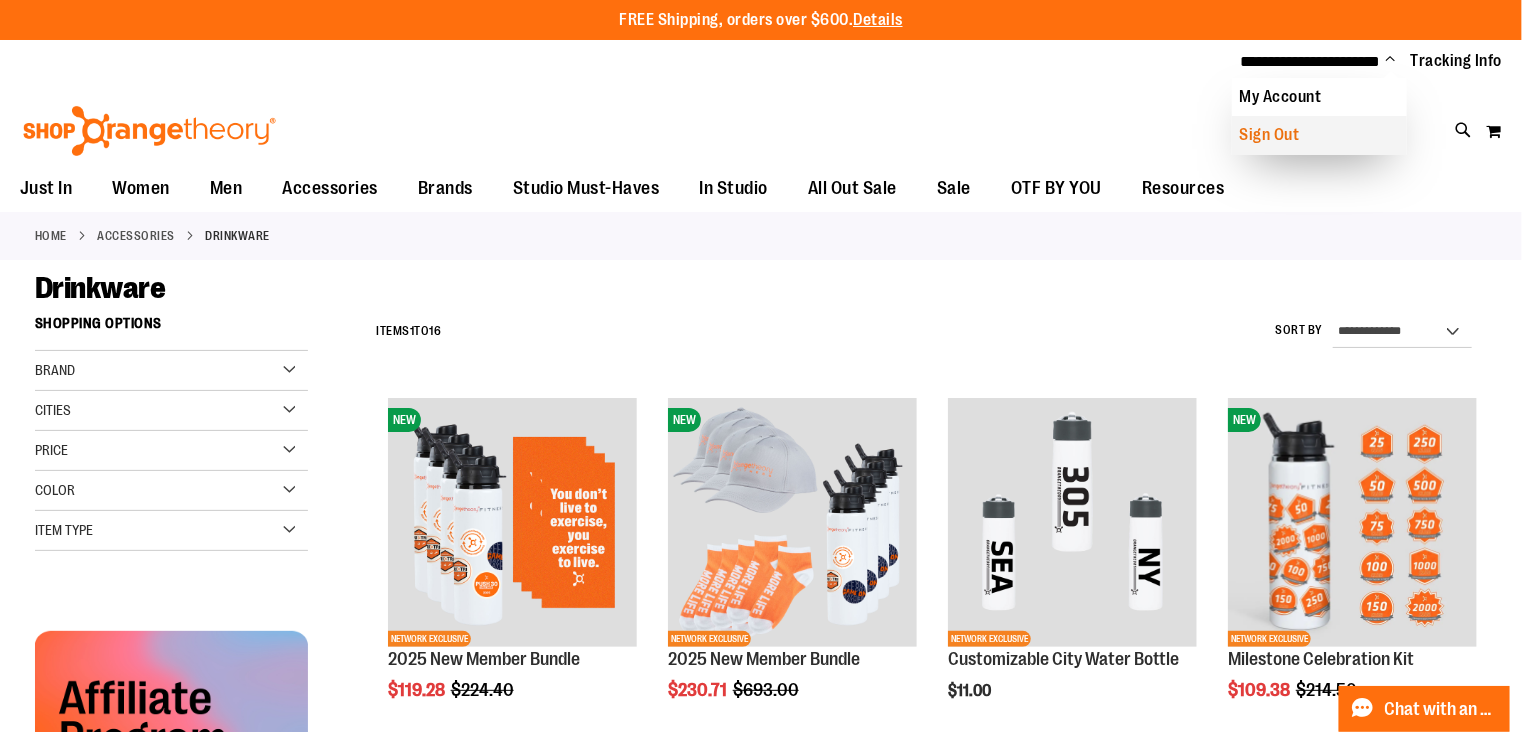 click on "Sign Out" at bounding box center (1319, 135) 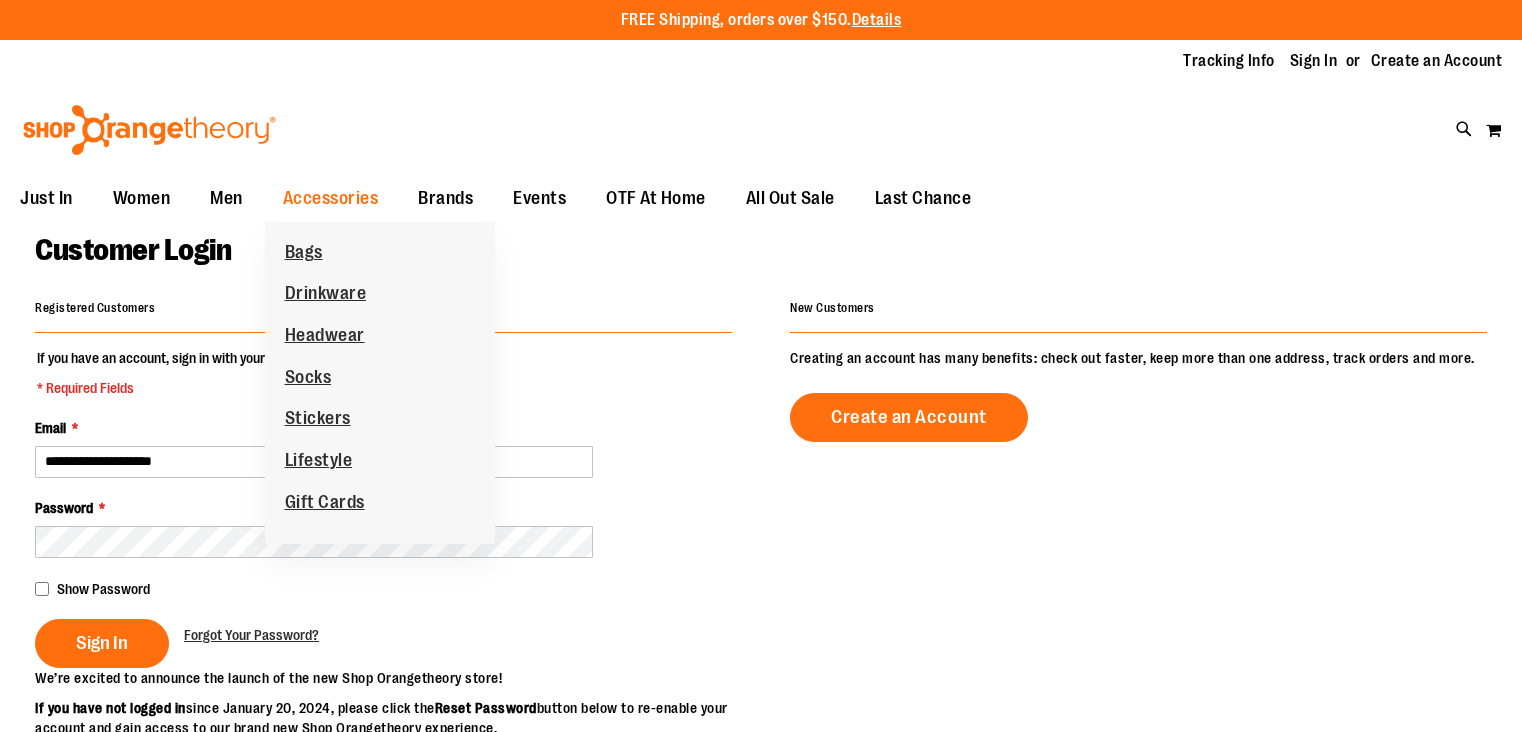 scroll, scrollTop: 0, scrollLeft: 0, axis: both 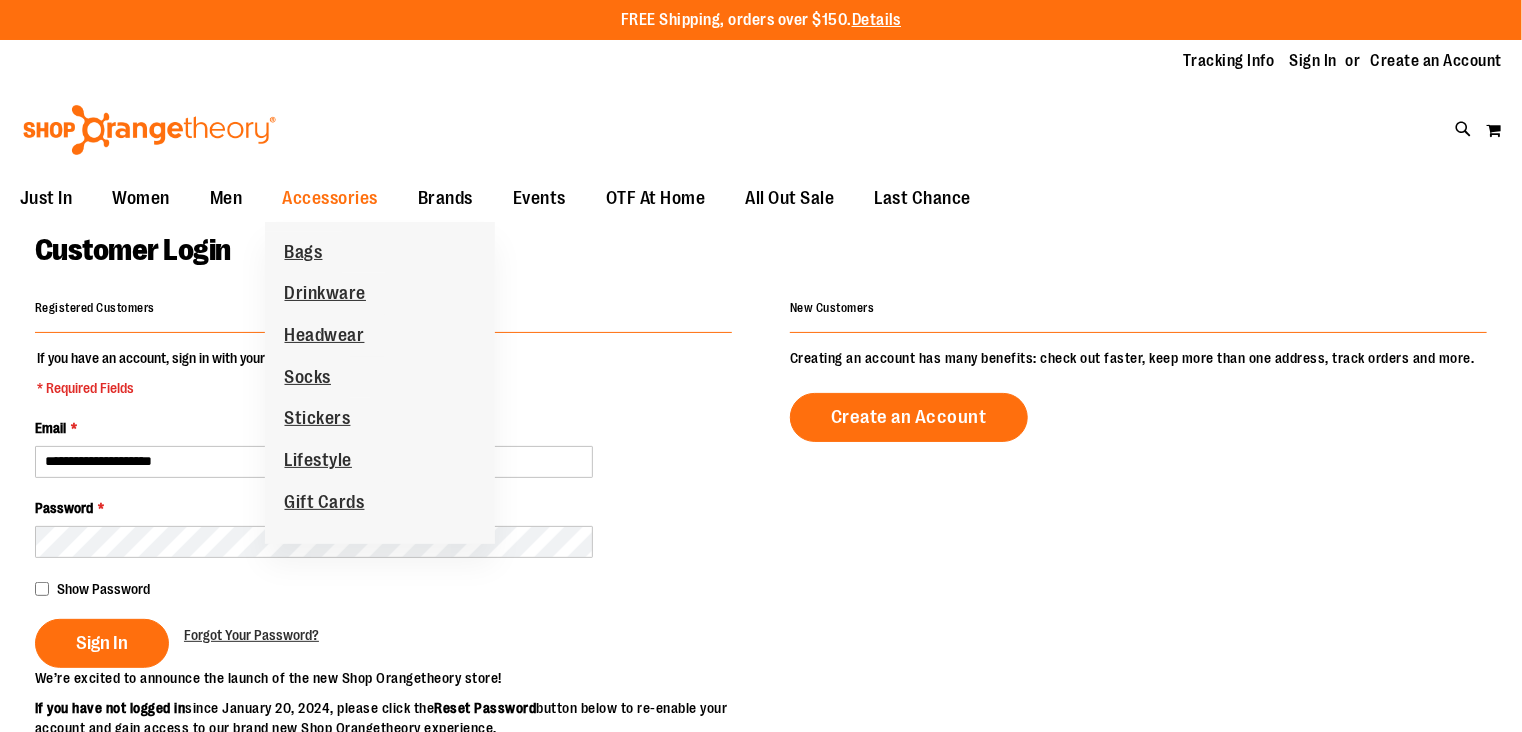 click on "Drinkware" at bounding box center (326, 295) 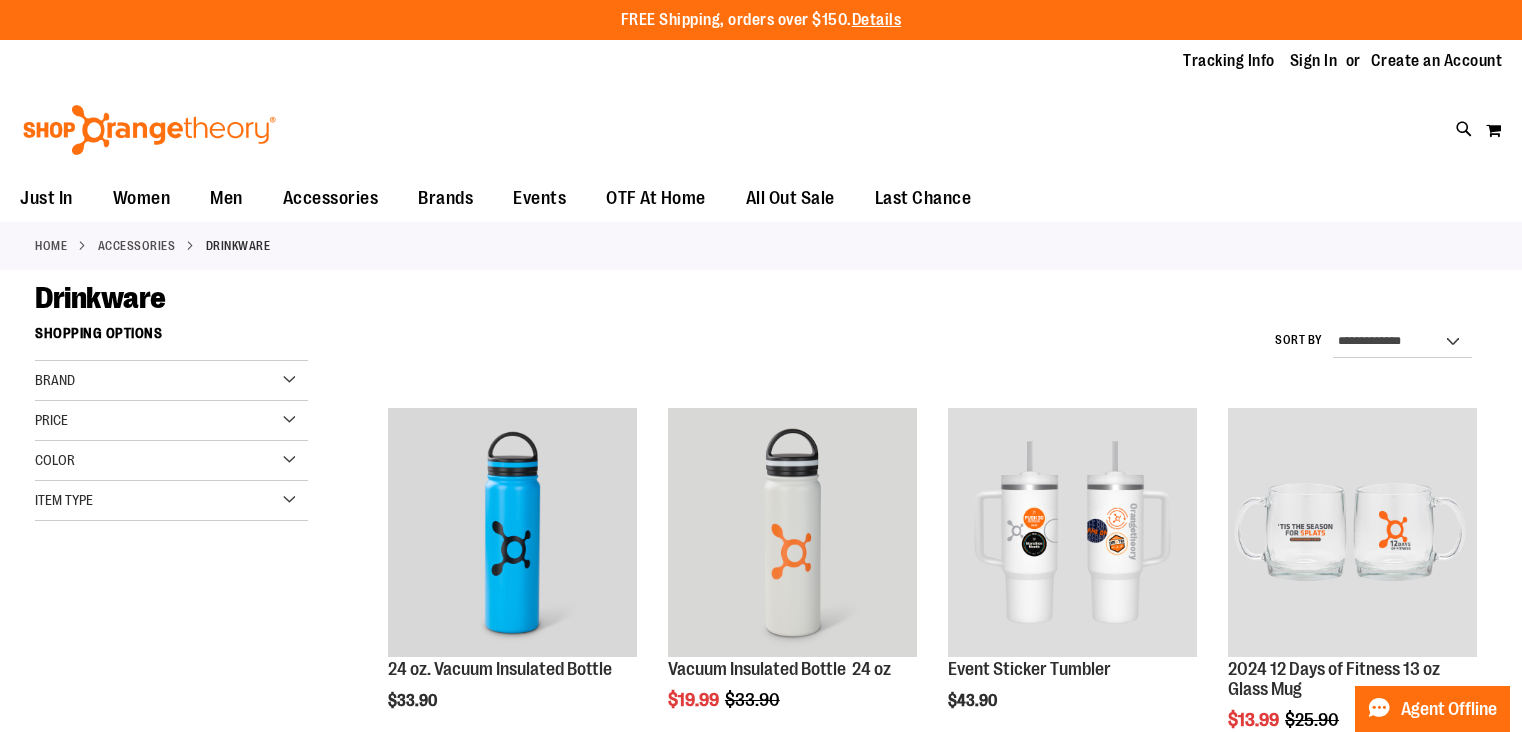 scroll, scrollTop: 0, scrollLeft: 0, axis: both 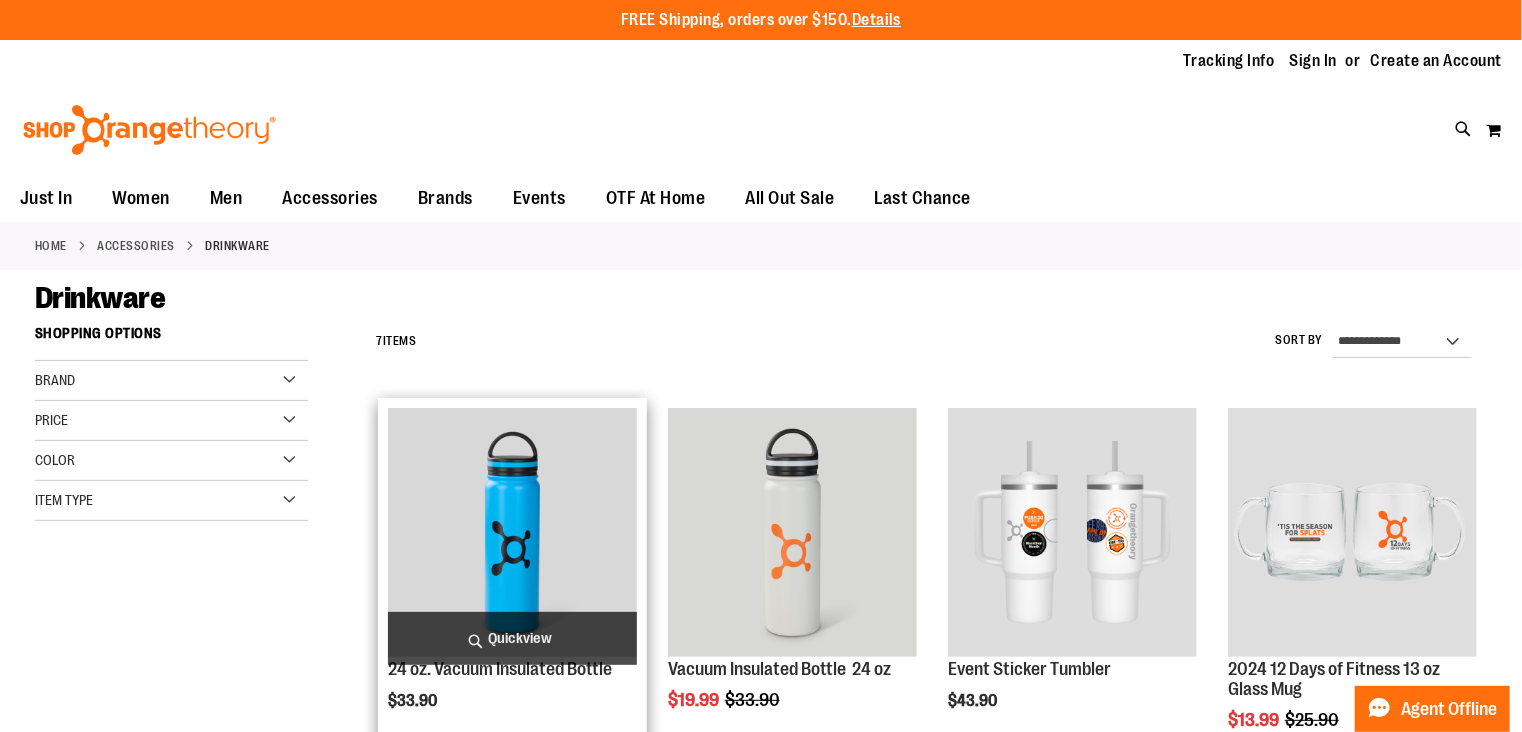 type on "**********" 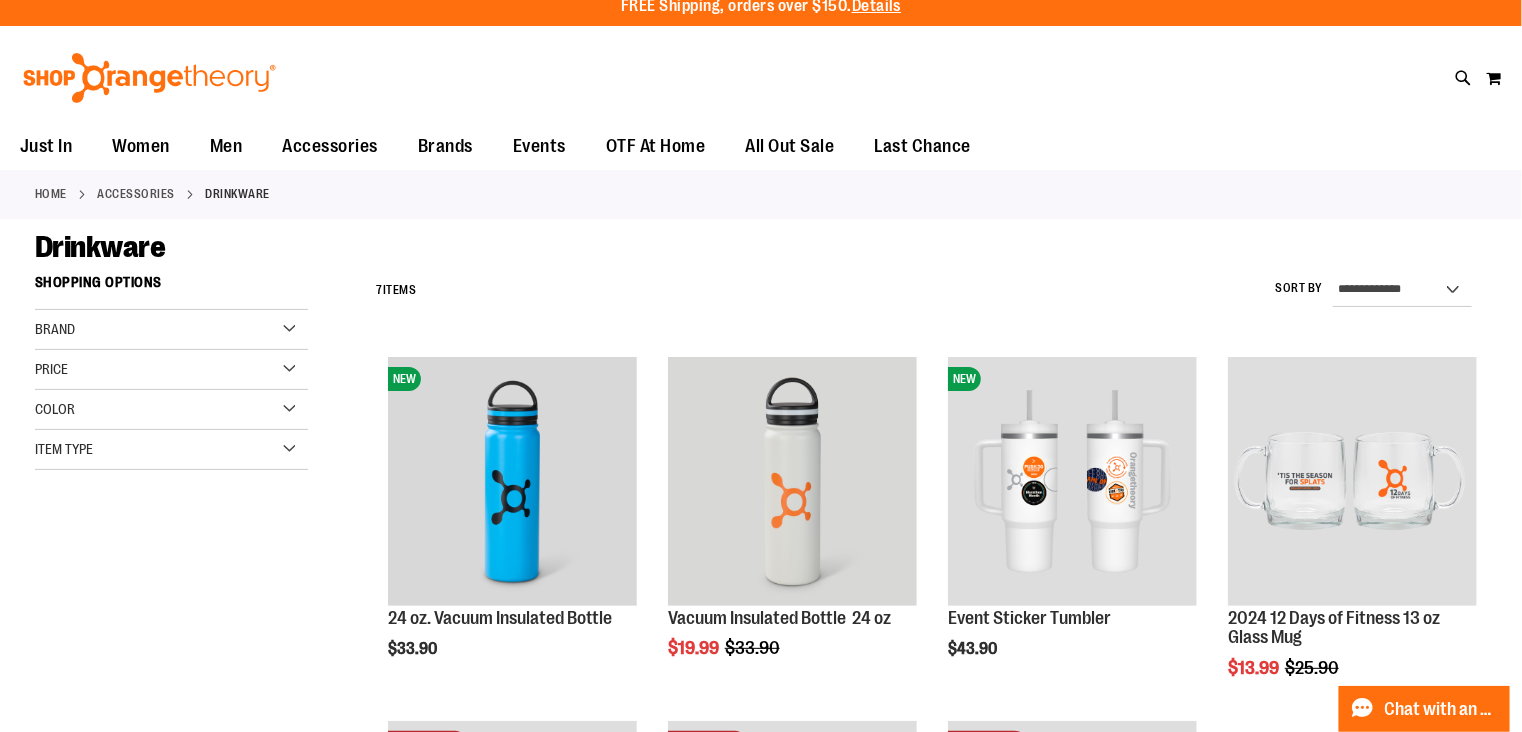 scroll, scrollTop: 0, scrollLeft: 0, axis: both 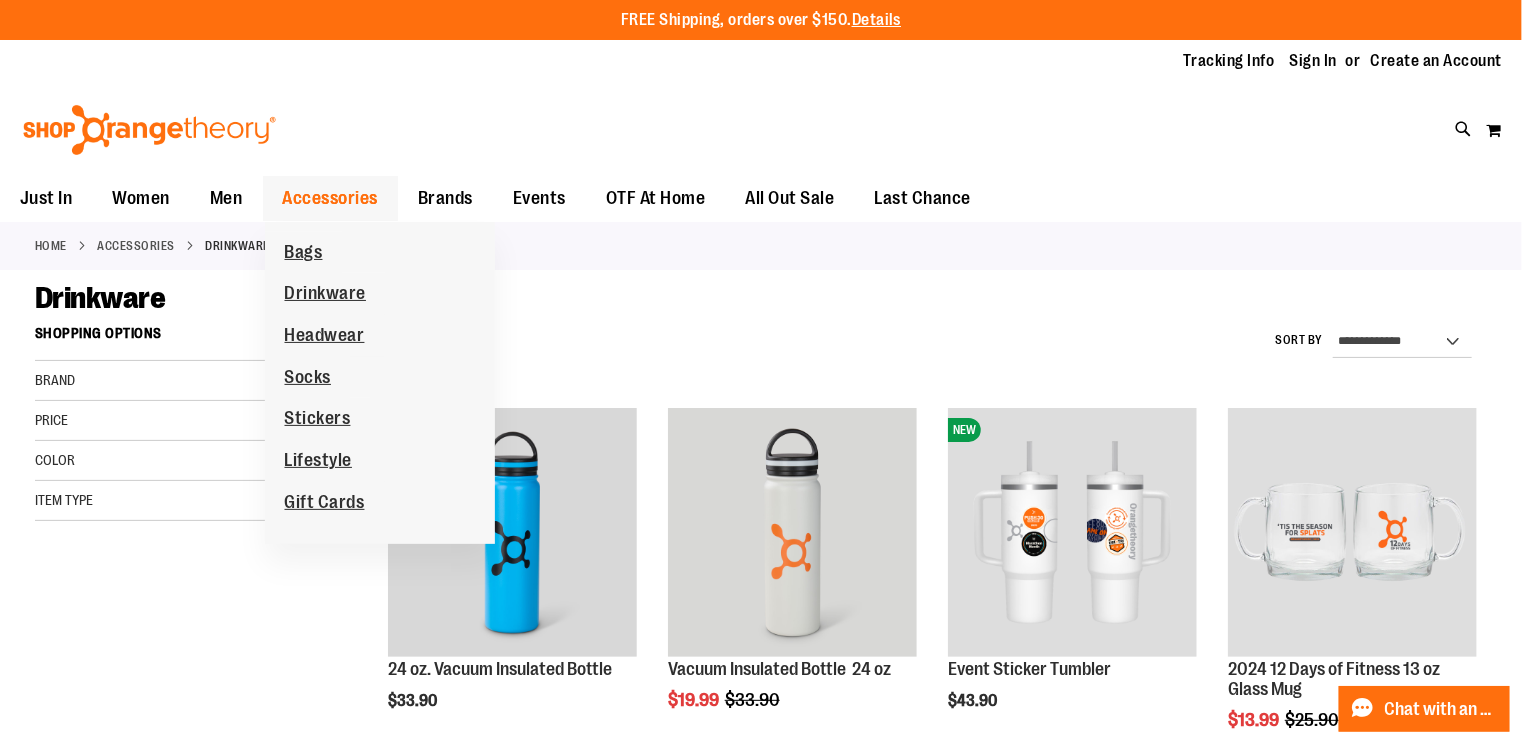 click on "Accessories" at bounding box center (331, 198) 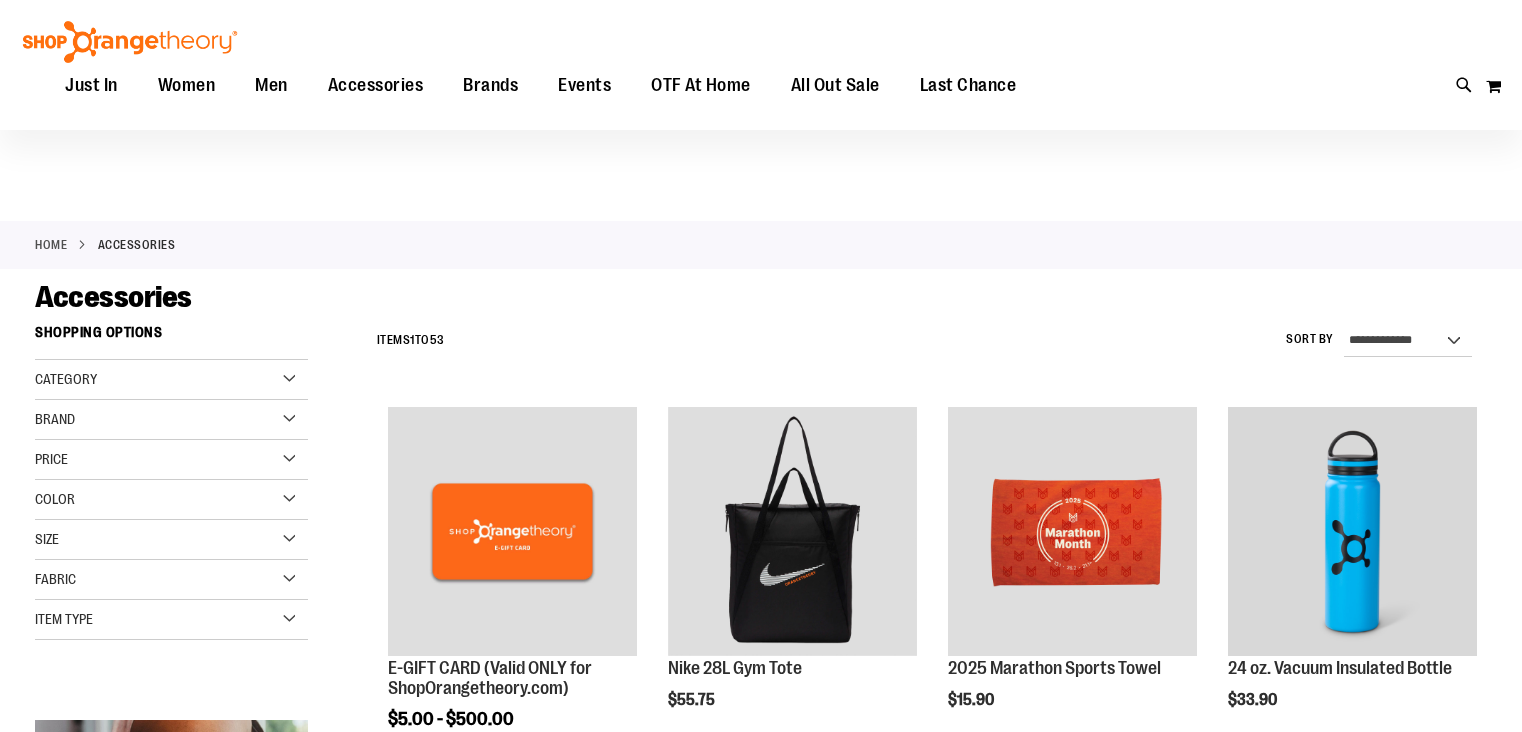 type on "**********" 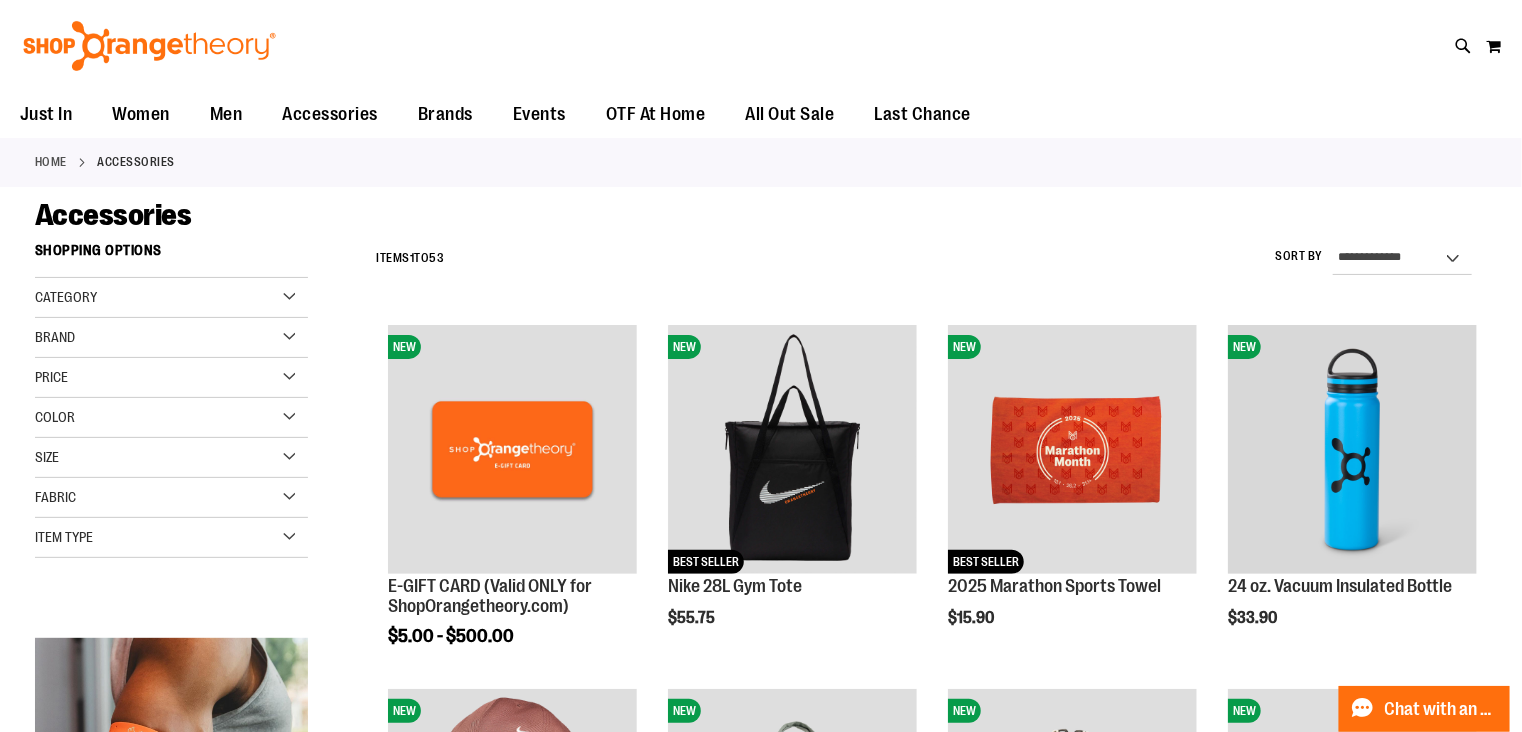 scroll, scrollTop: 0, scrollLeft: 0, axis: both 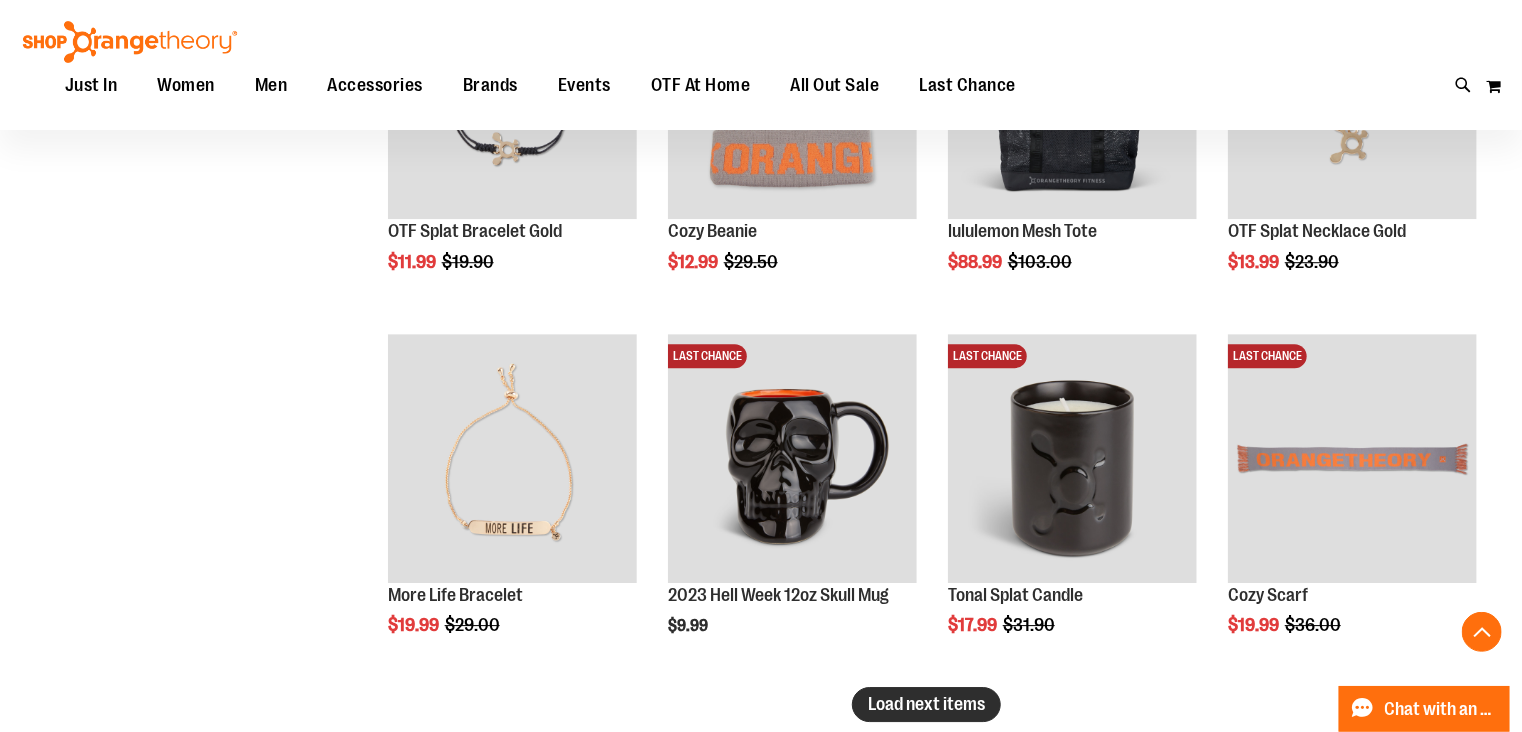 click on "Load next items" at bounding box center (926, 704) 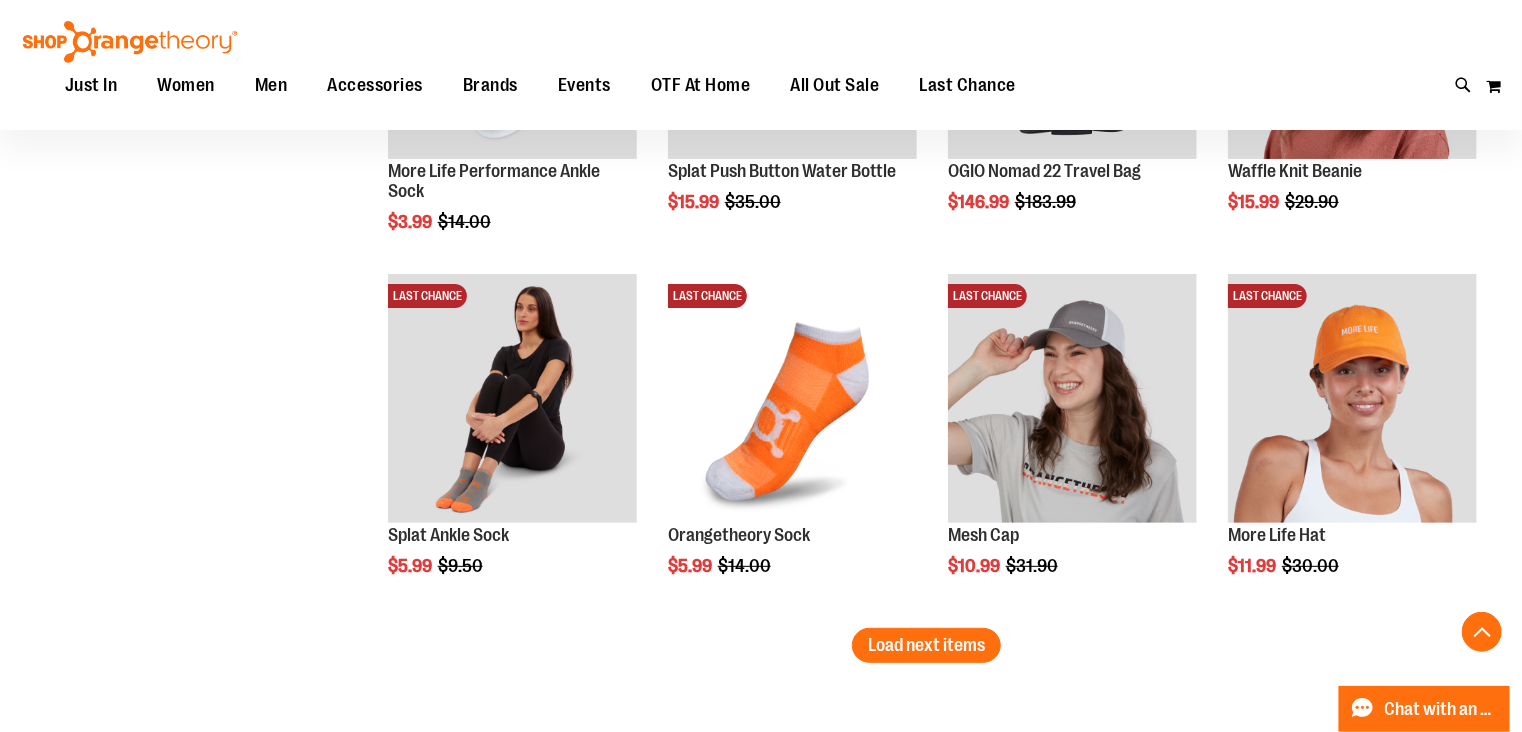 scroll, scrollTop: 3951, scrollLeft: 0, axis: vertical 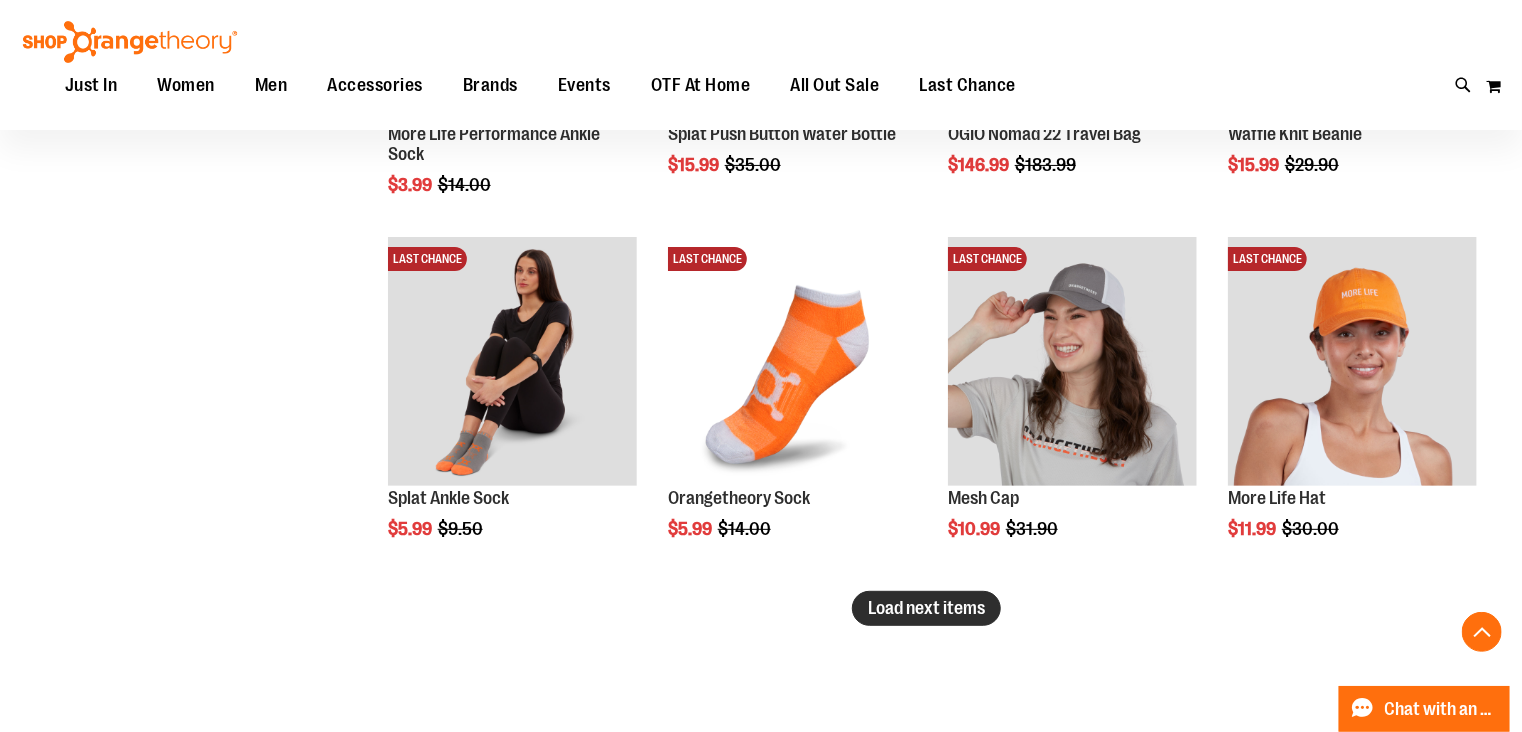 click on "Load next items" at bounding box center (926, 608) 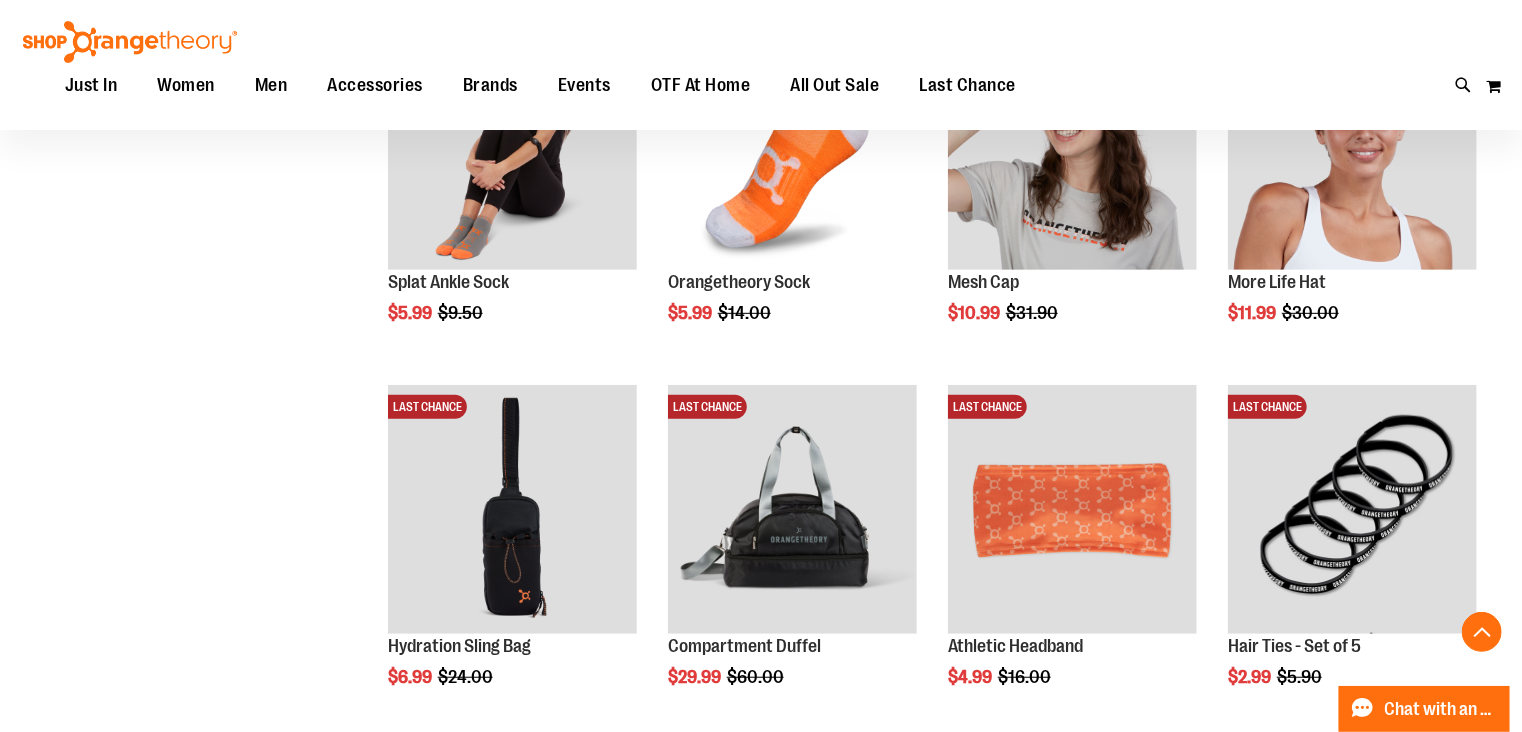 scroll, scrollTop: 4491, scrollLeft: 0, axis: vertical 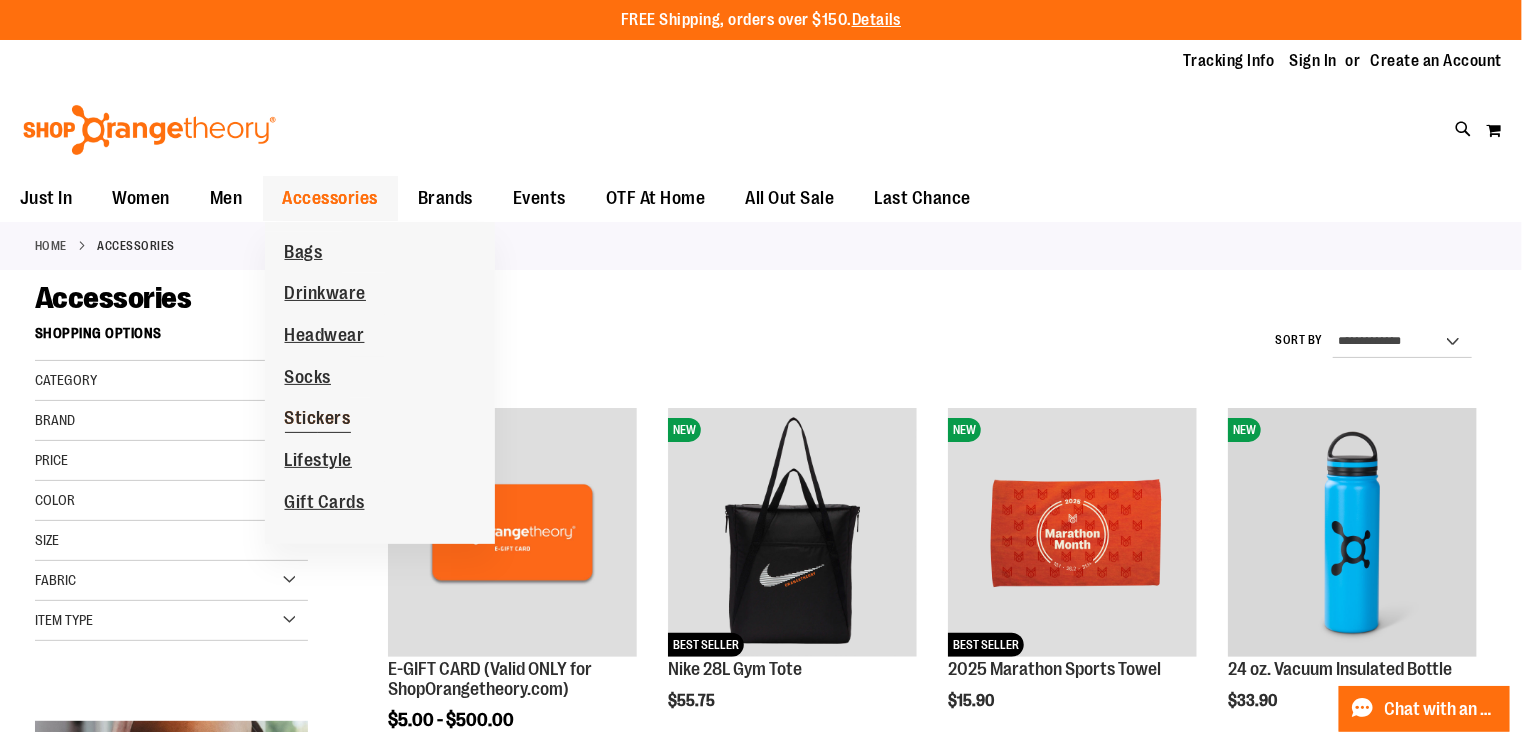 click on "Stickers" at bounding box center (318, 420) 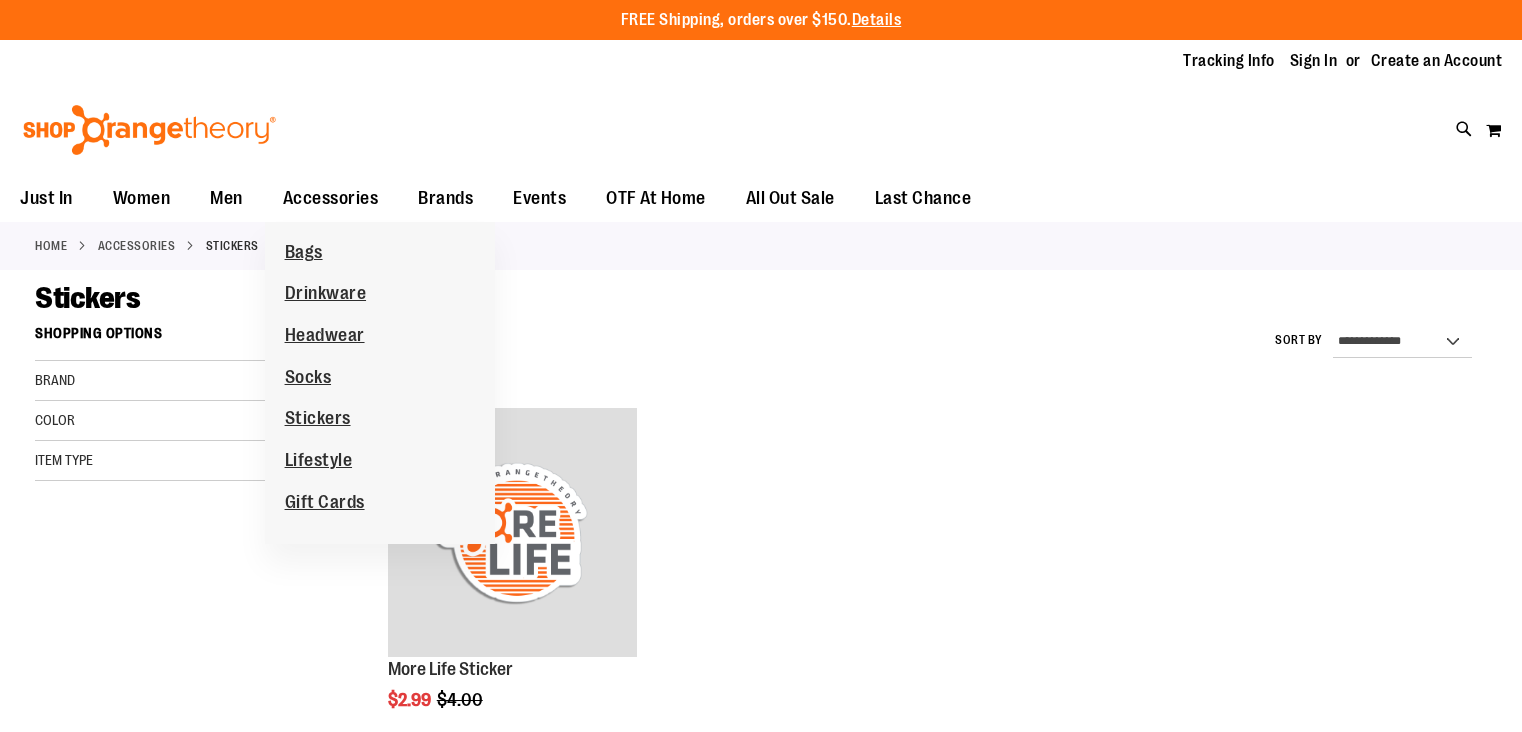 scroll, scrollTop: 0, scrollLeft: 0, axis: both 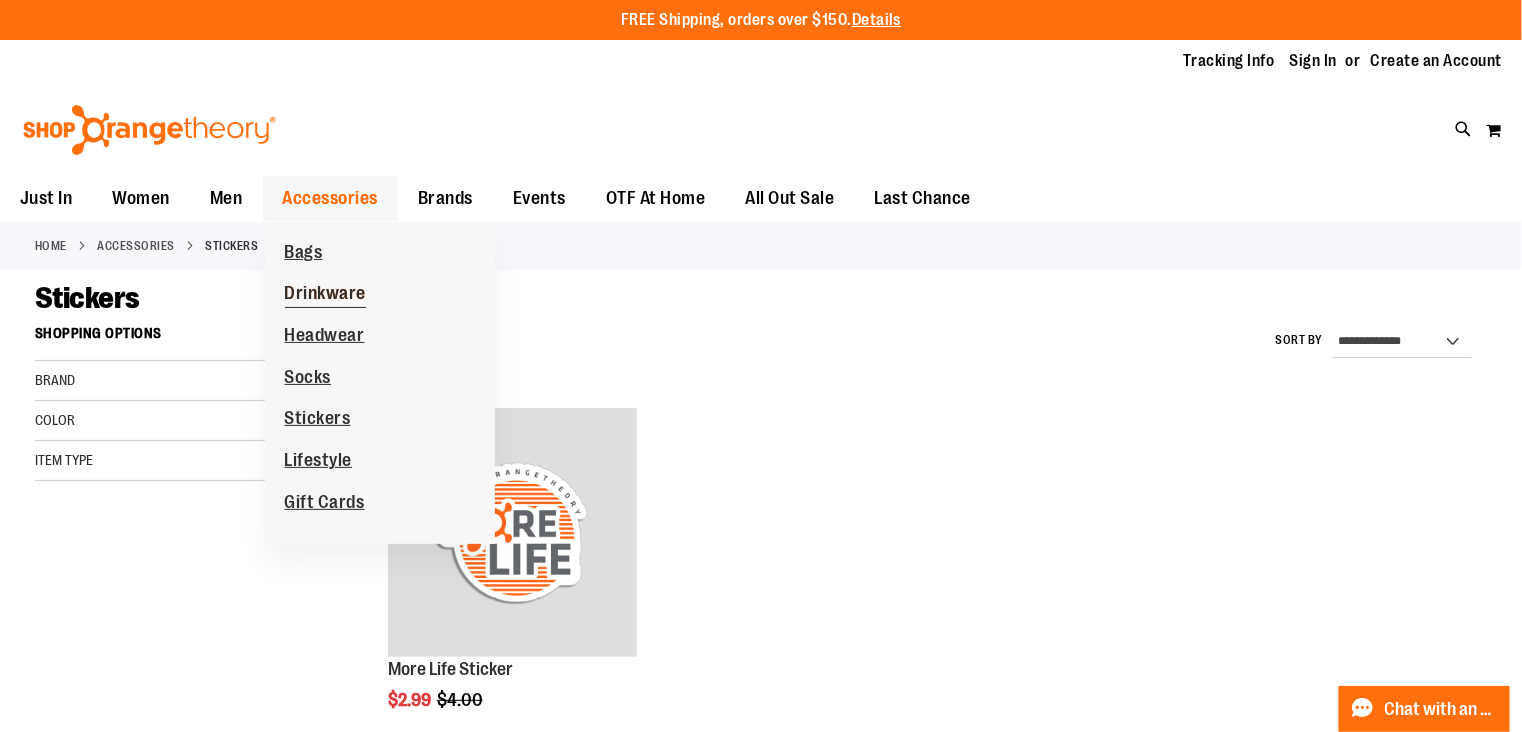 click on "Drinkware" at bounding box center (326, 295) 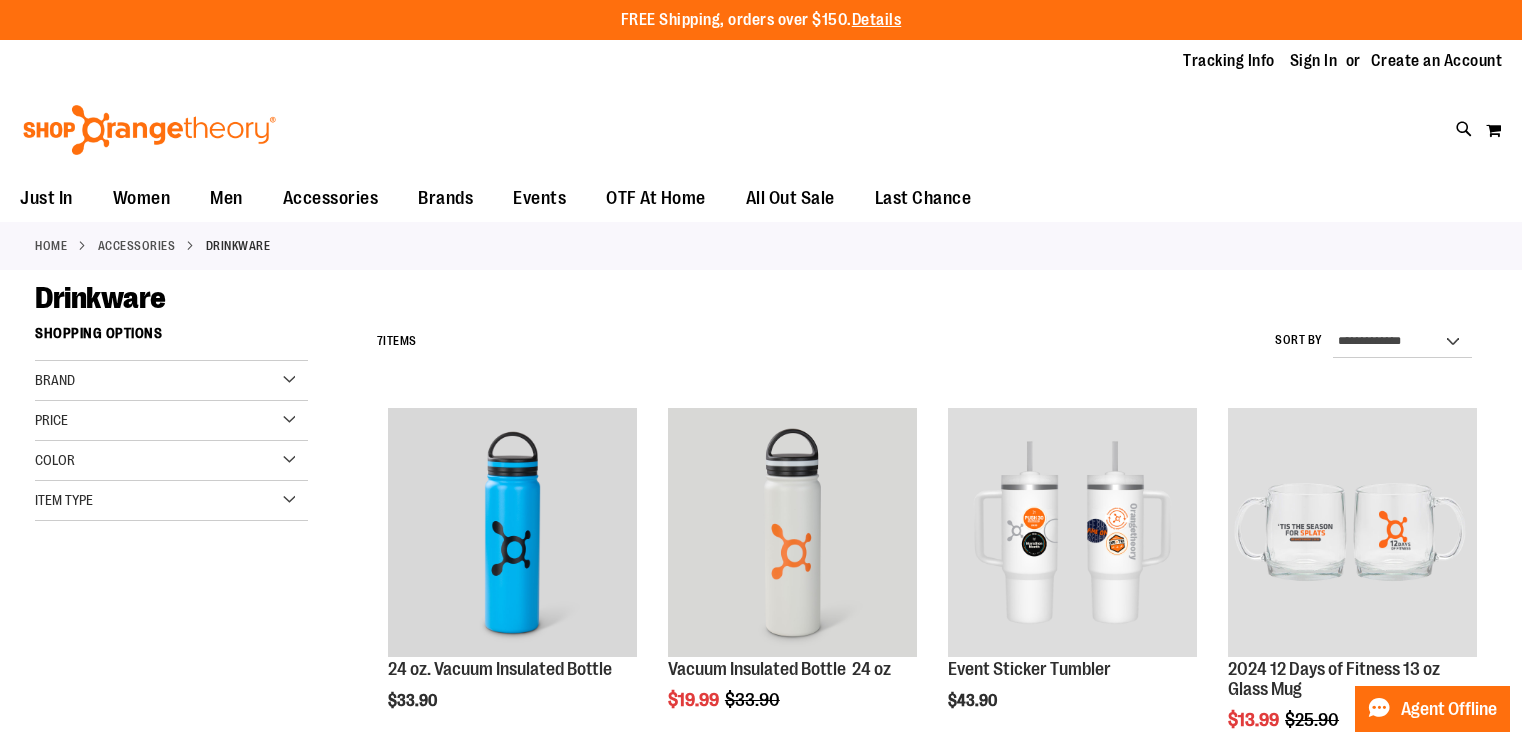 scroll, scrollTop: 0, scrollLeft: 0, axis: both 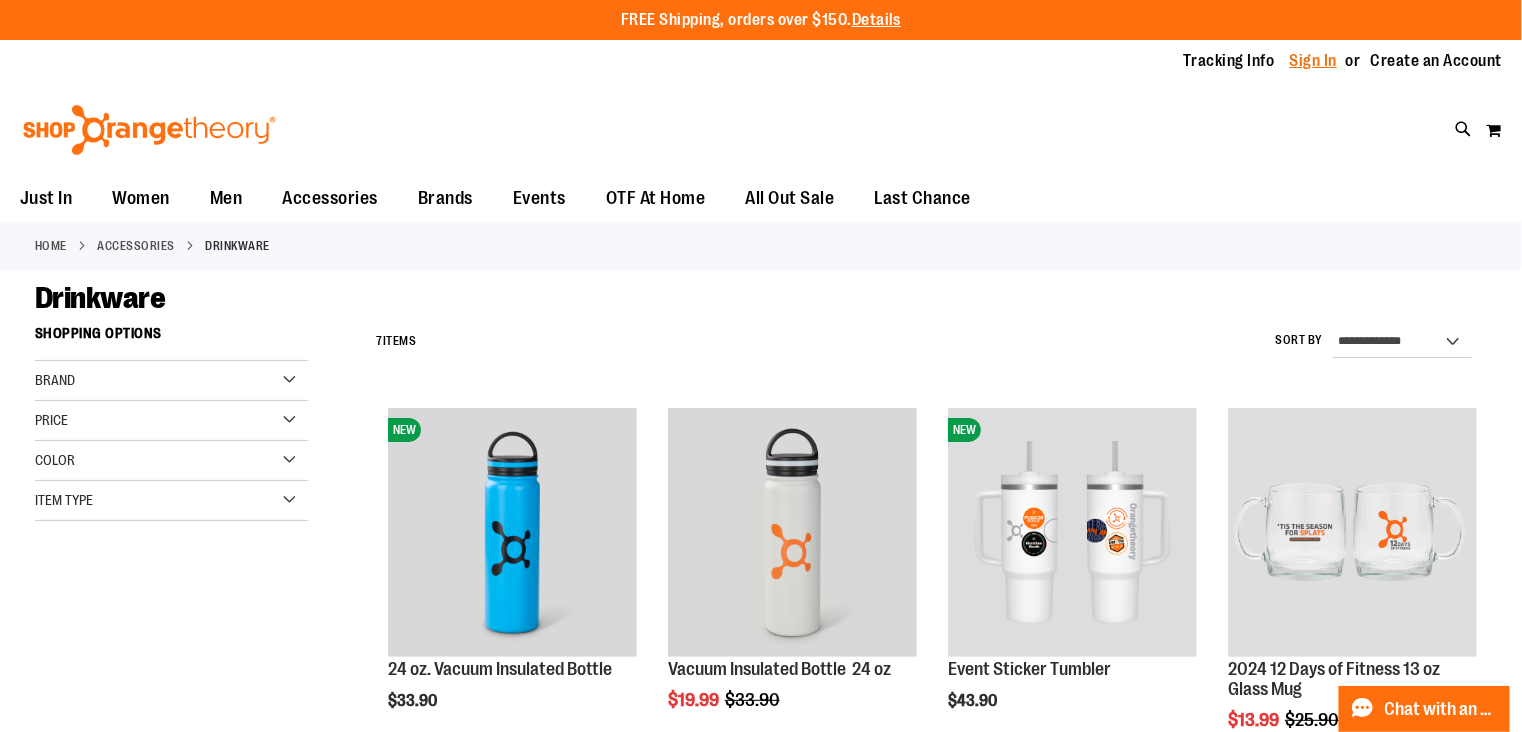 click on "Sign In" at bounding box center [1314, 61] 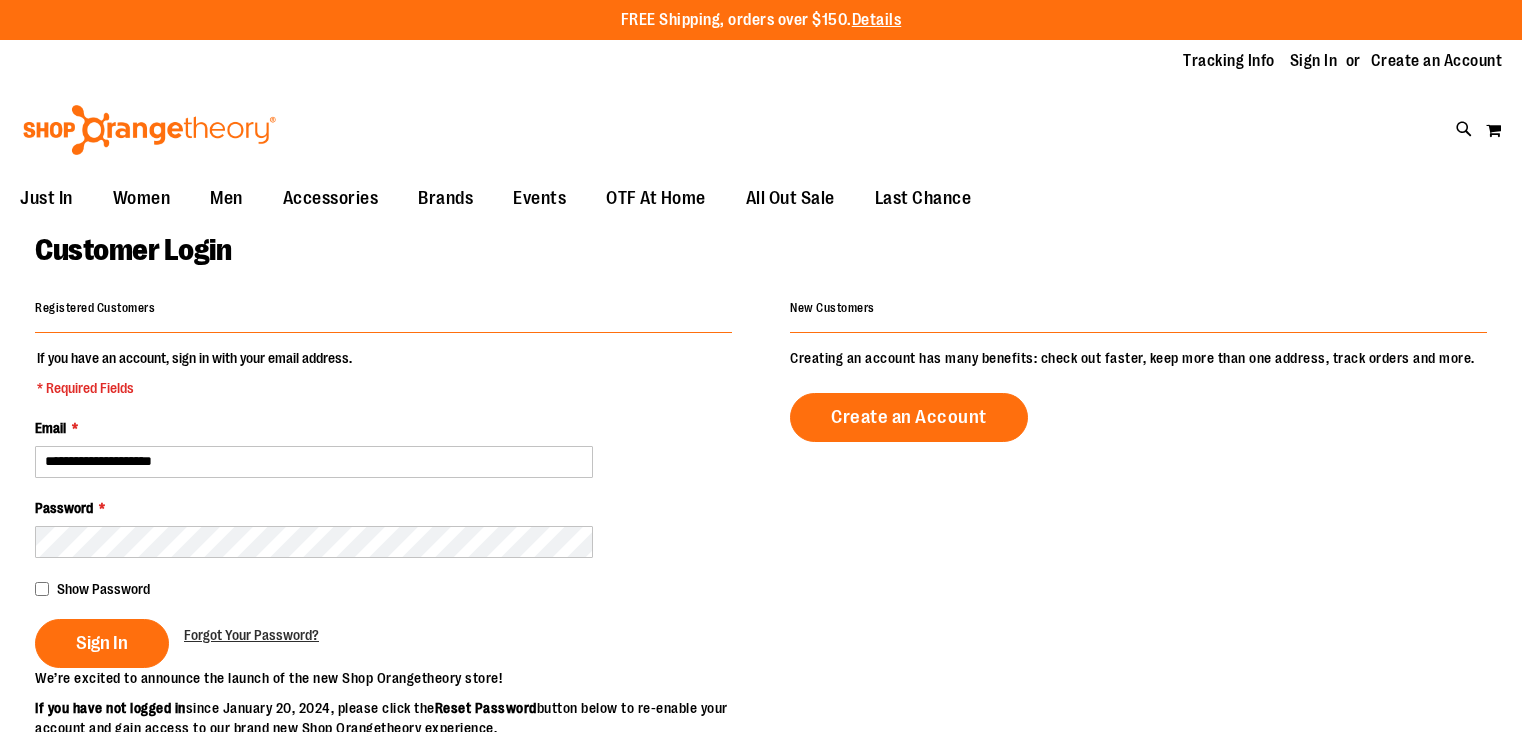 scroll, scrollTop: 0, scrollLeft: 0, axis: both 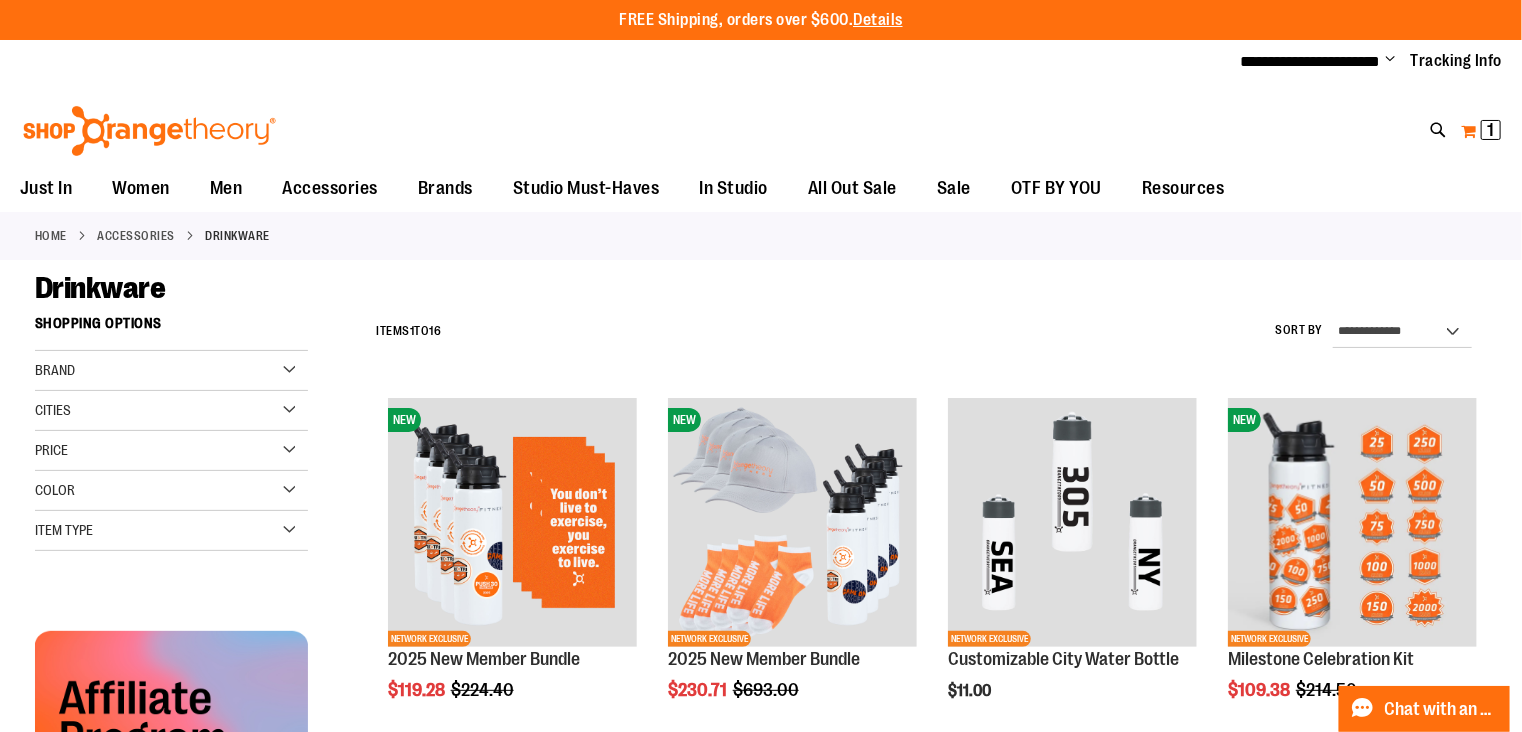click on "My Cart
1
1
items" at bounding box center (1481, 131) 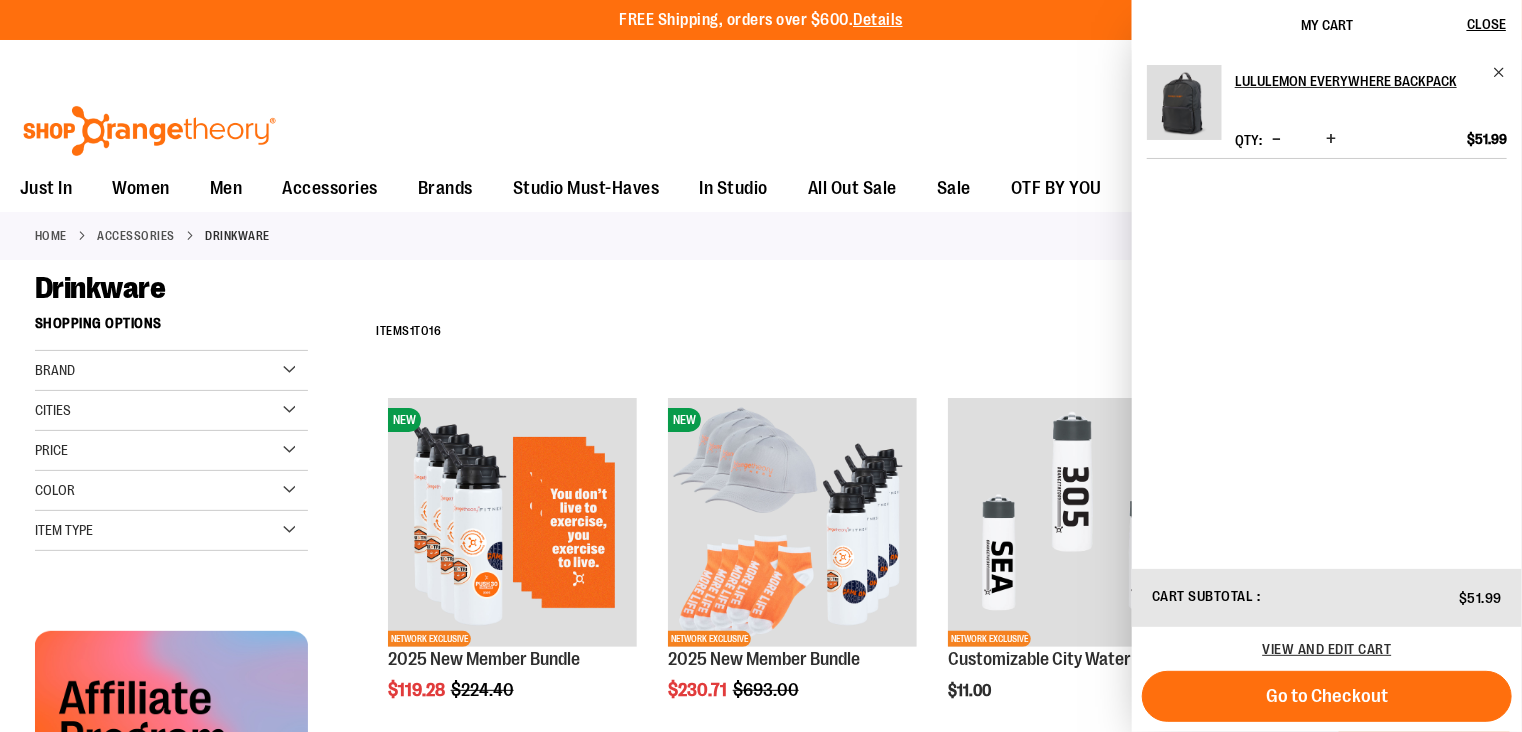 click on "**********" at bounding box center (761, 62) 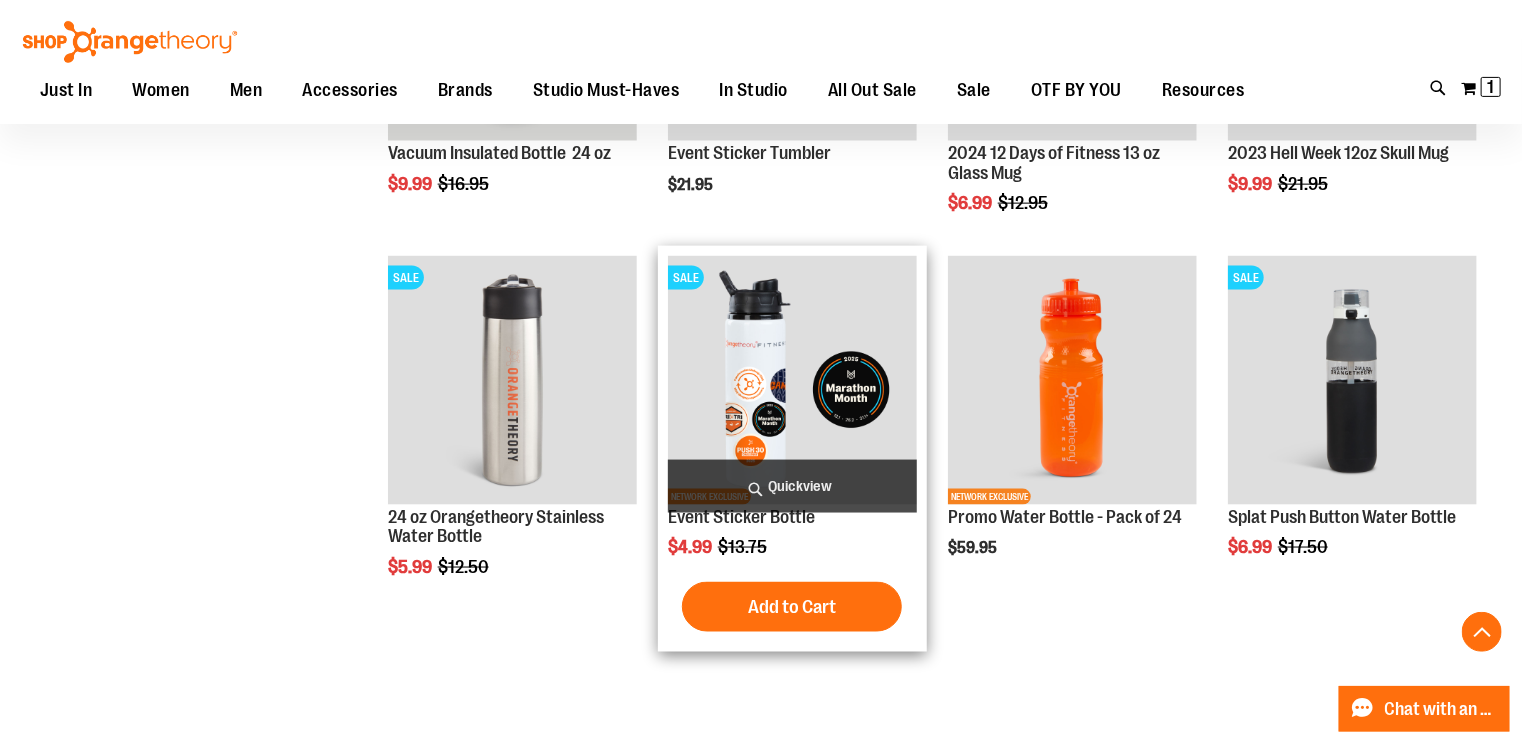 scroll, scrollTop: 1295, scrollLeft: 0, axis: vertical 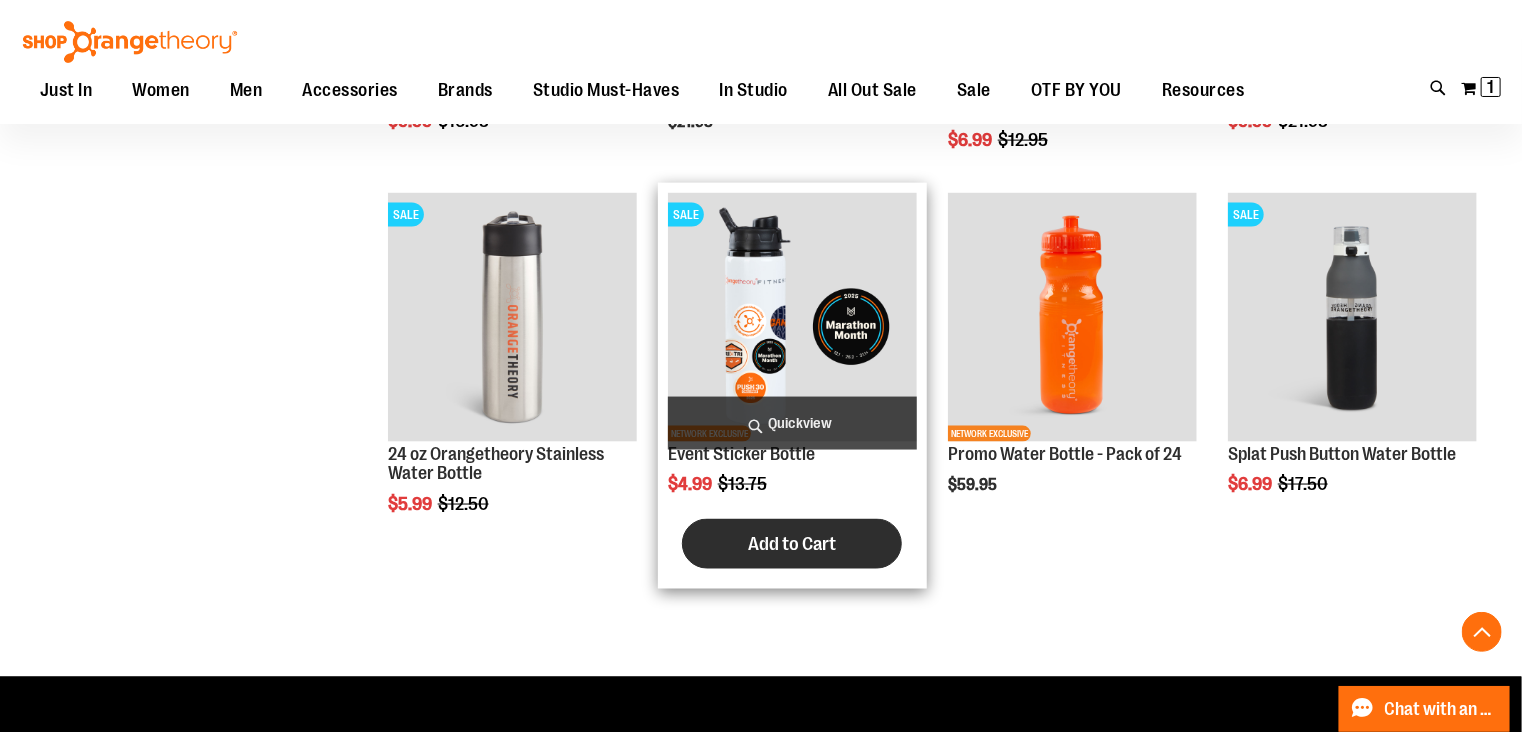 click on "Add to Cart" at bounding box center [792, 544] 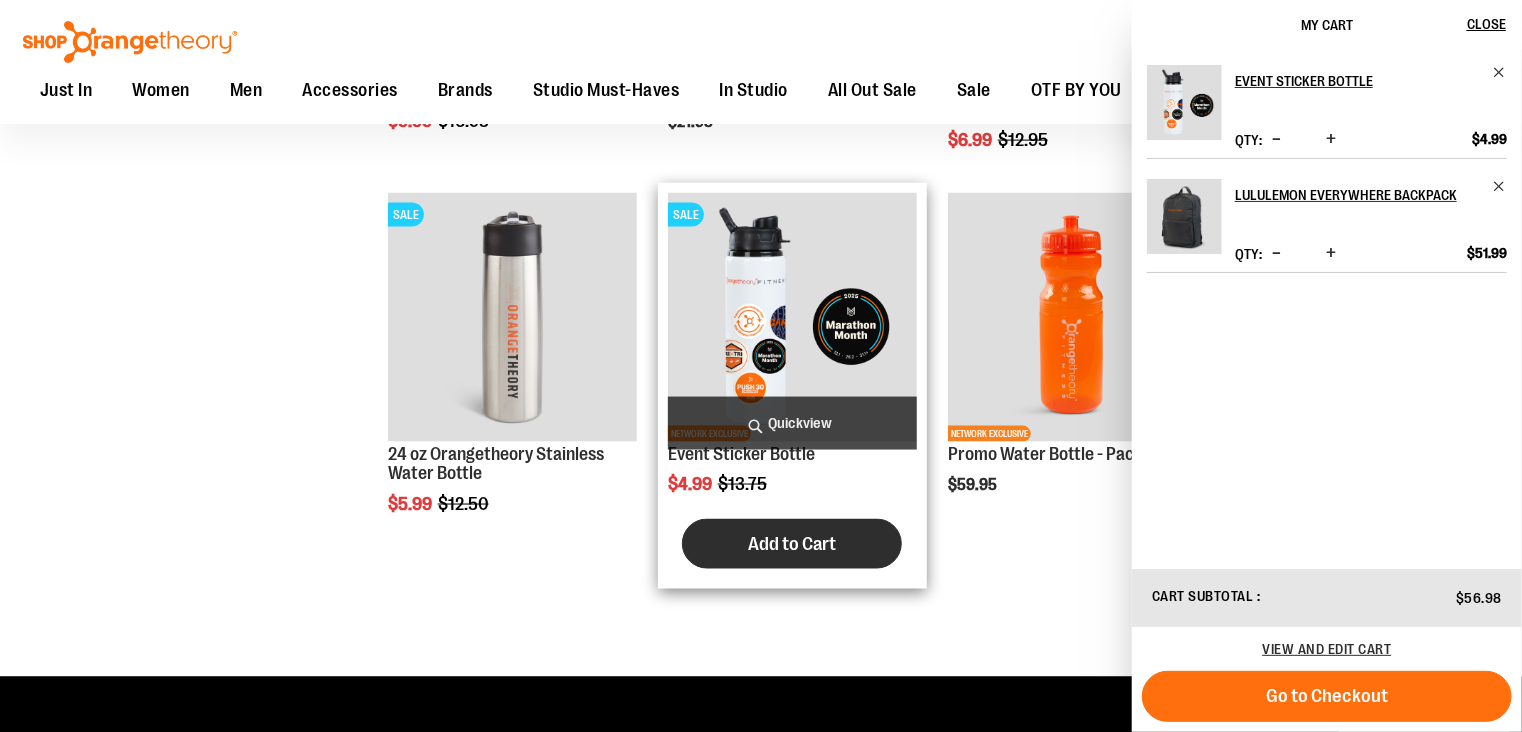 scroll, scrollTop: 0, scrollLeft: 0, axis: both 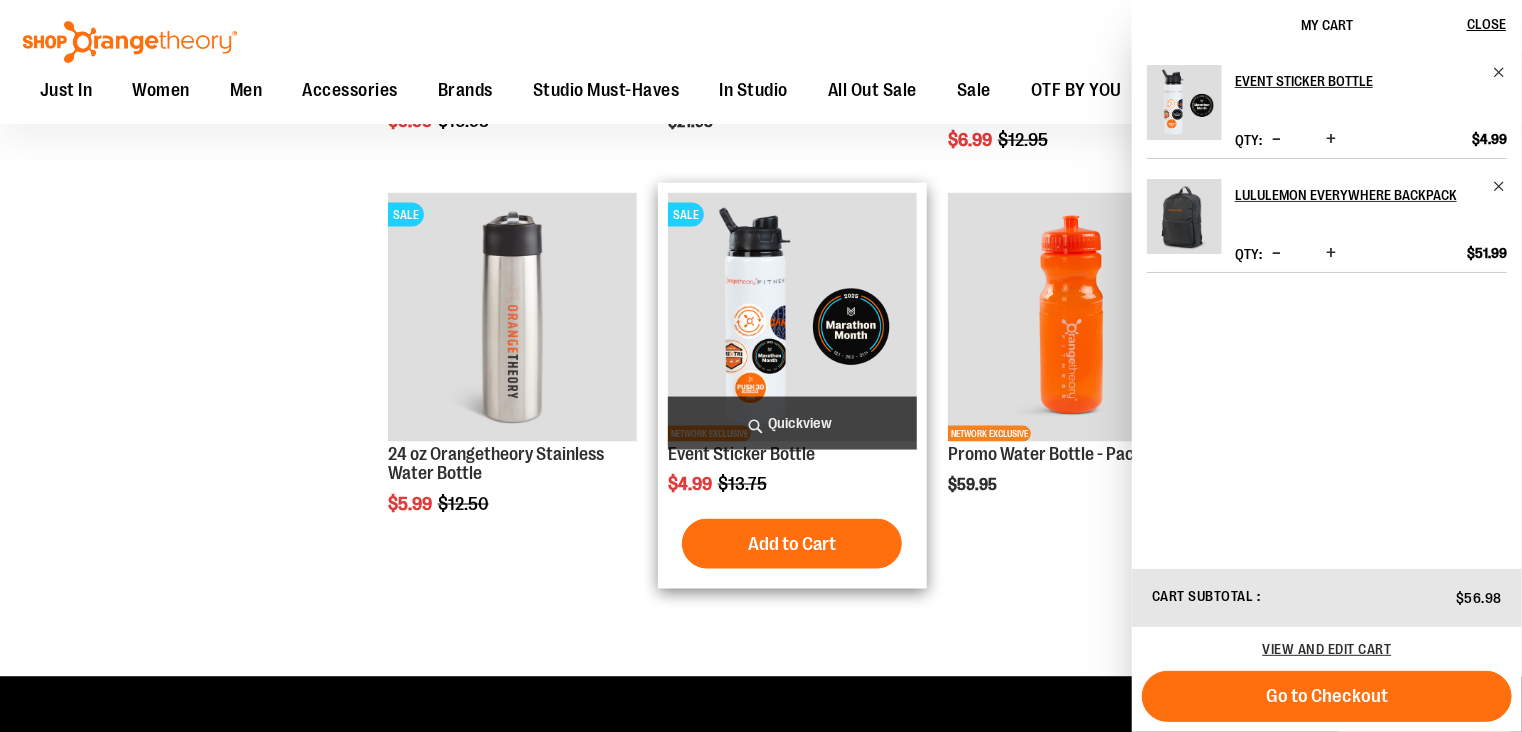 drag, startPoint x: 816, startPoint y: 455, endPoint x: 666, endPoint y: 458, distance: 150.03 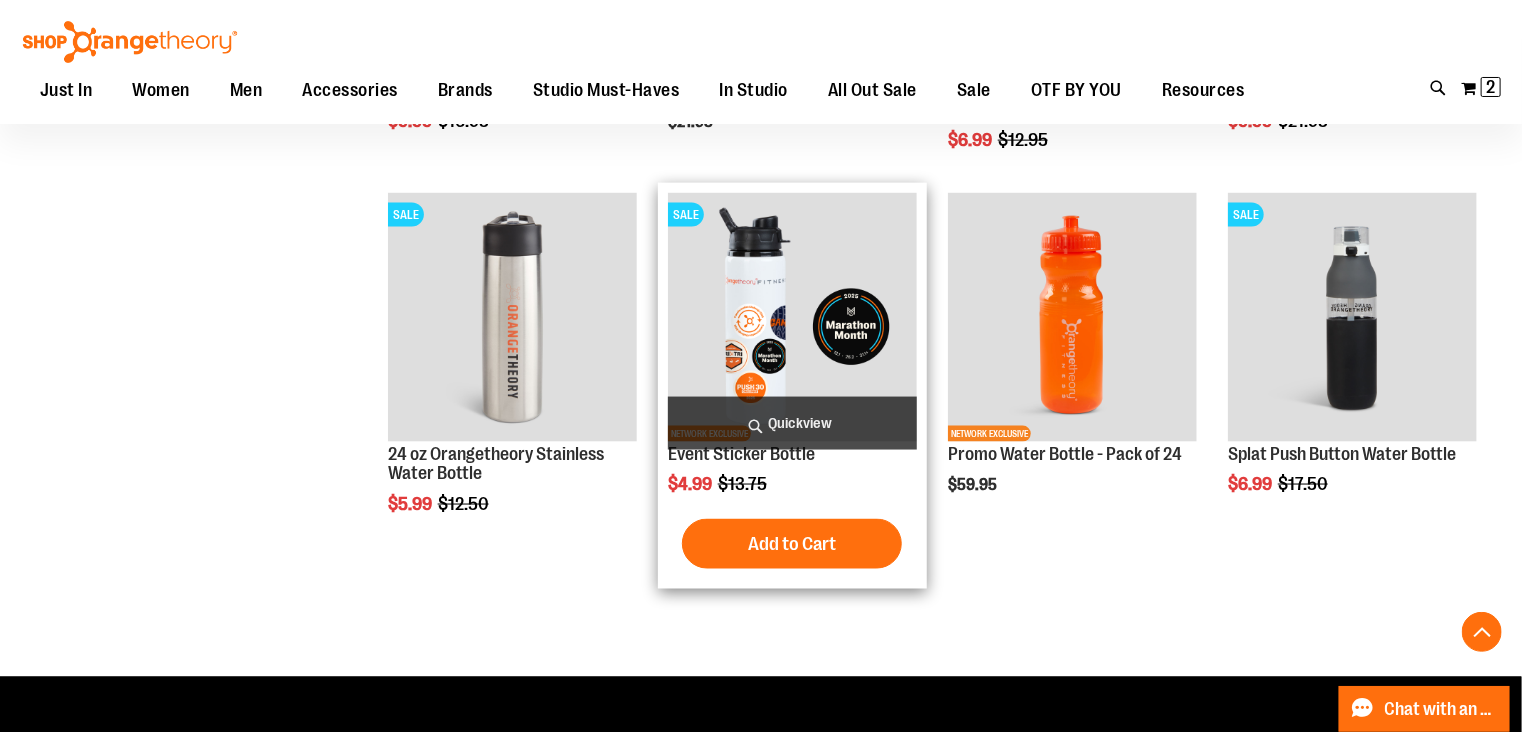 click at bounding box center (792, 317) 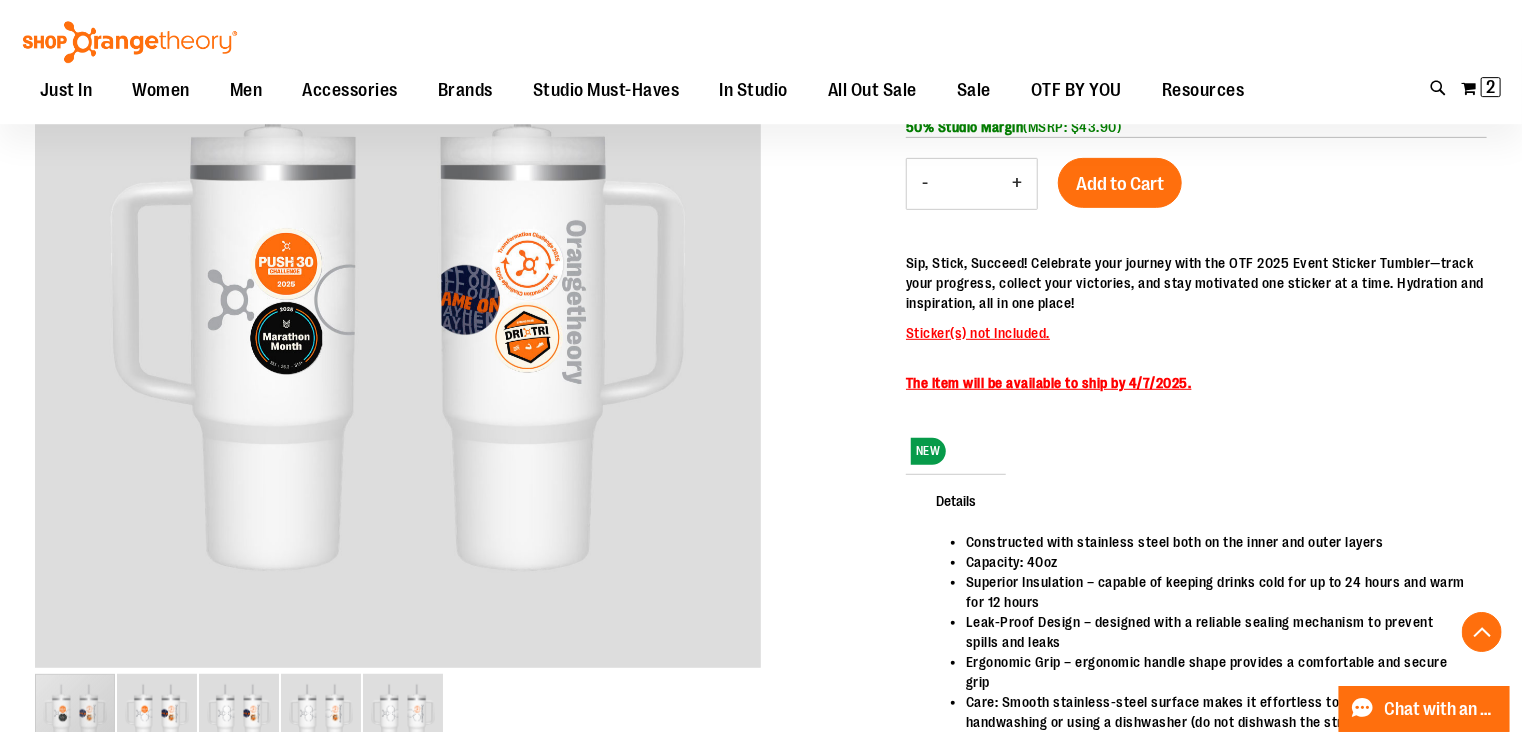 scroll, scrollTop: 323, scrollLeft: 0, axis: vertical 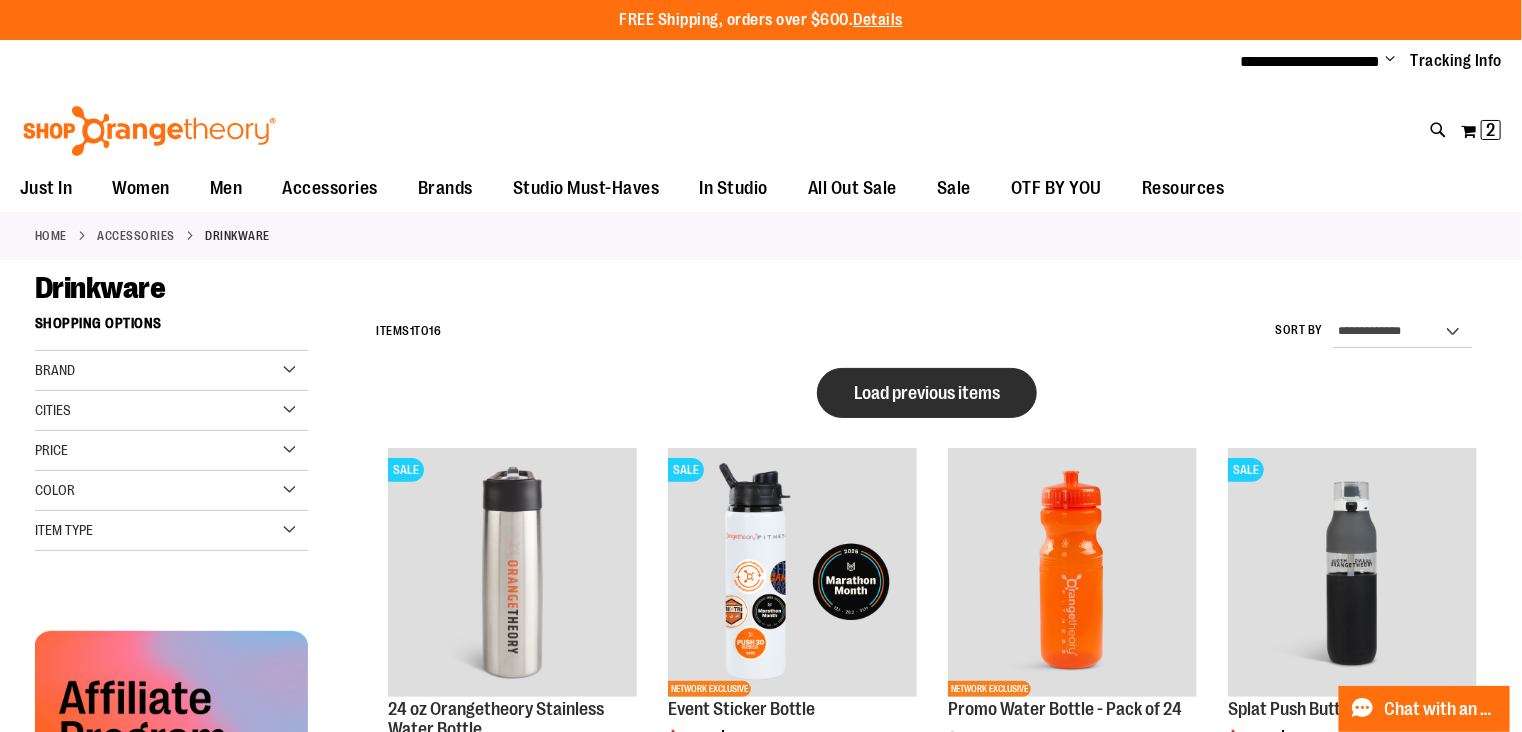 click on "Load previous items" at bounding box center [927, 393] 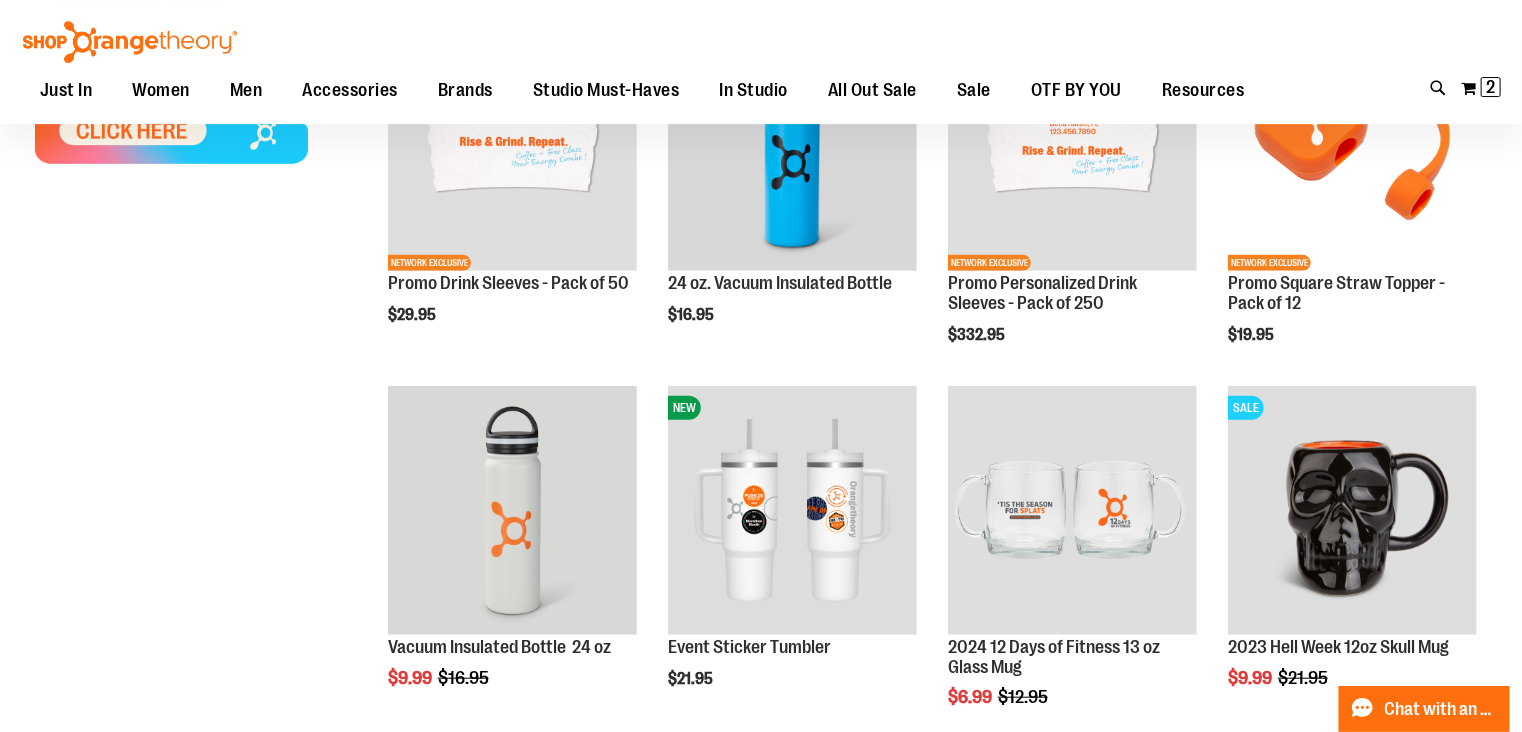 scroll, scrollTop: 570, scrollLeft: 0, axis: vertical 